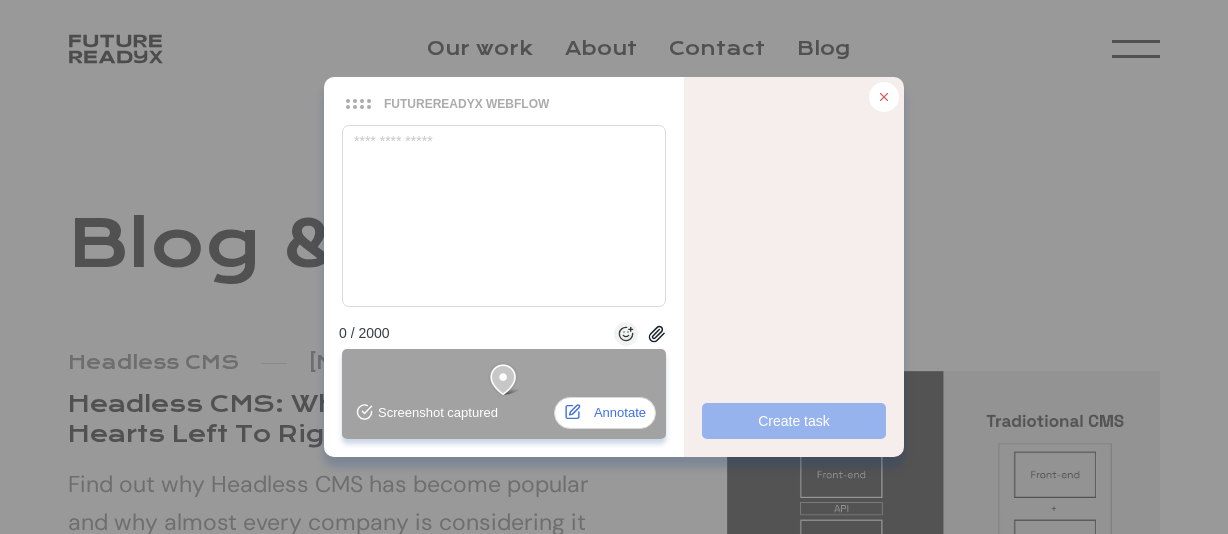 scroll, scrollTop: 191, scrollLeft: 0, axis: vertical 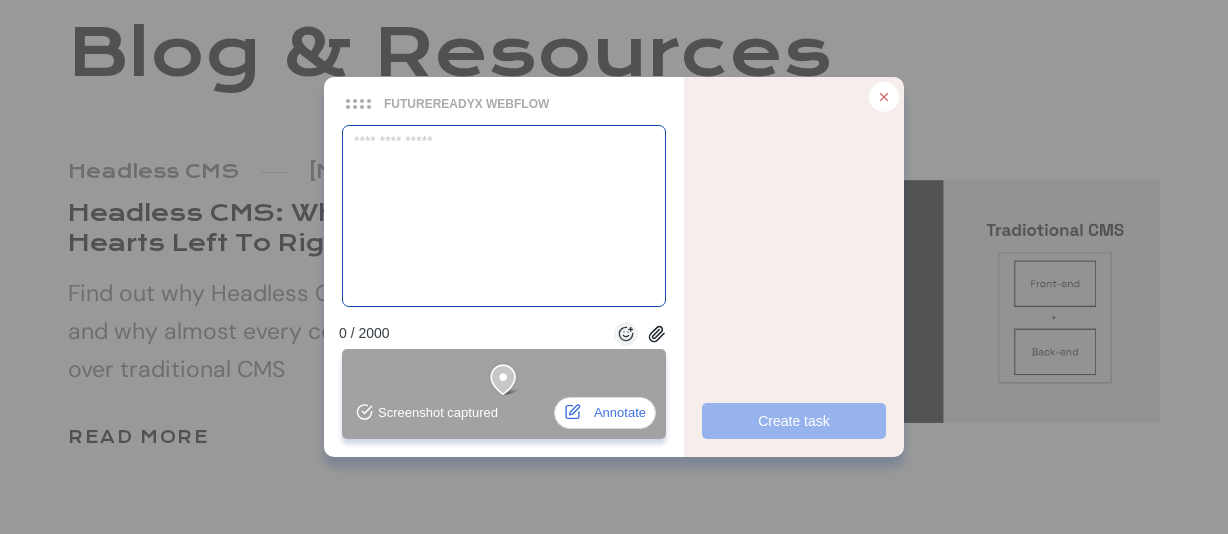 click at bounding box center [504, 216] 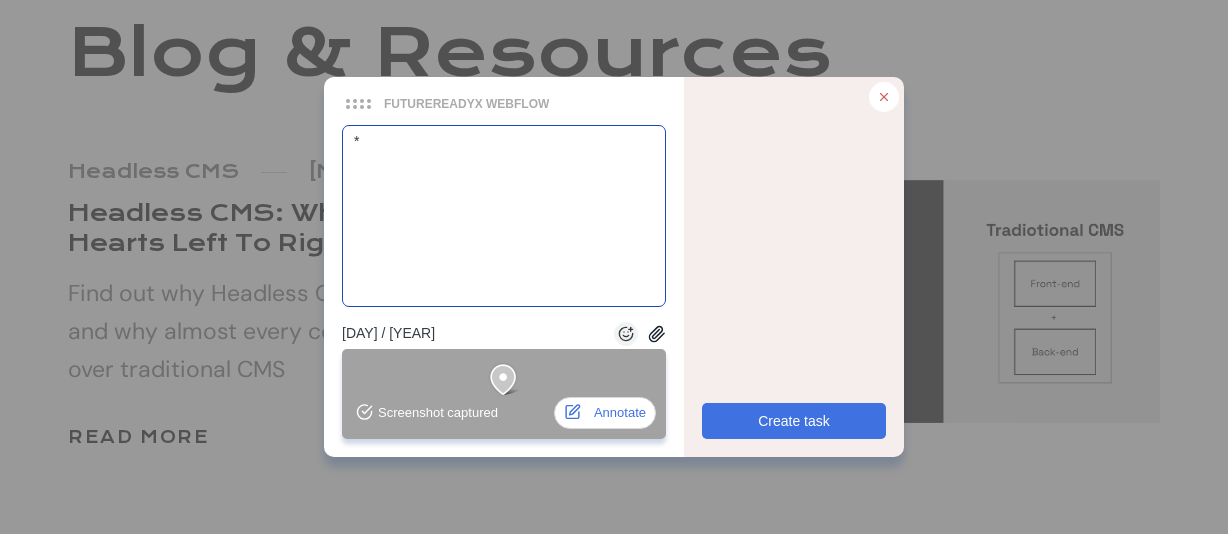 type 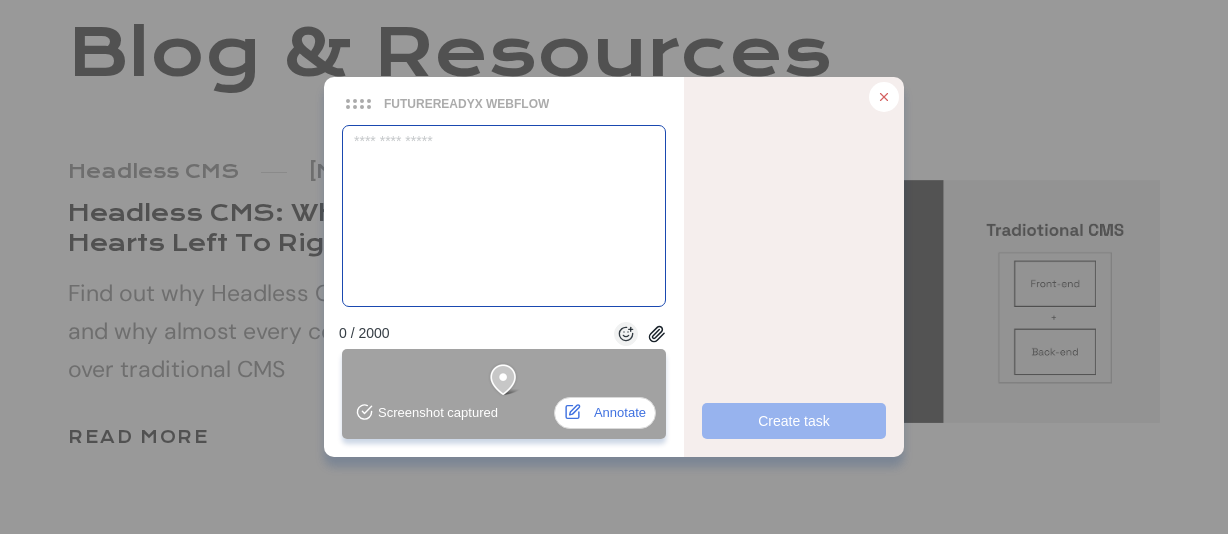 click at bounding box center (504, 216) 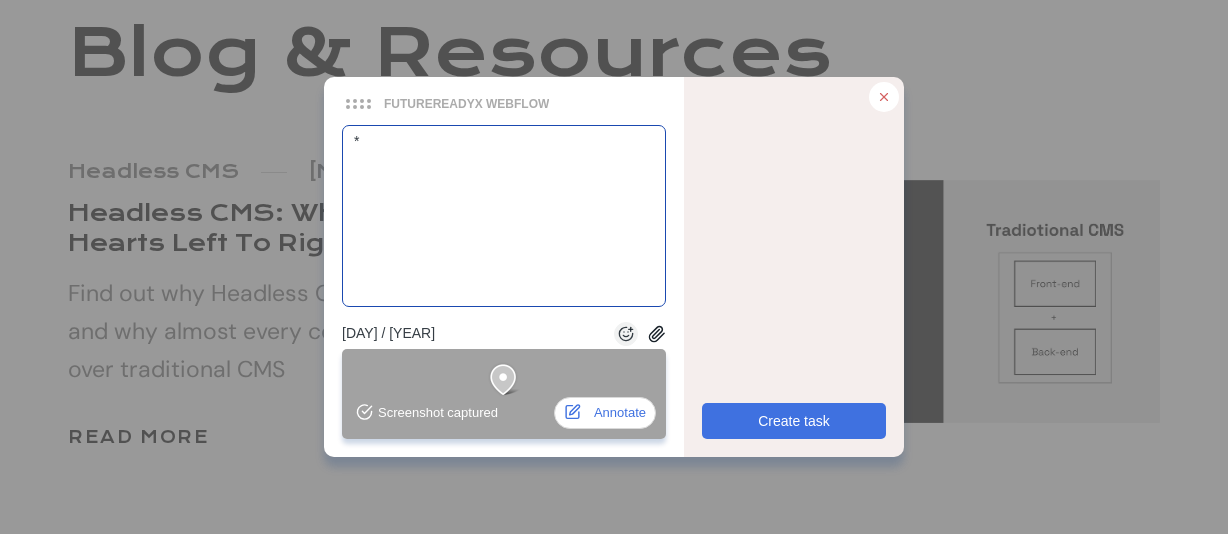 type on "**" 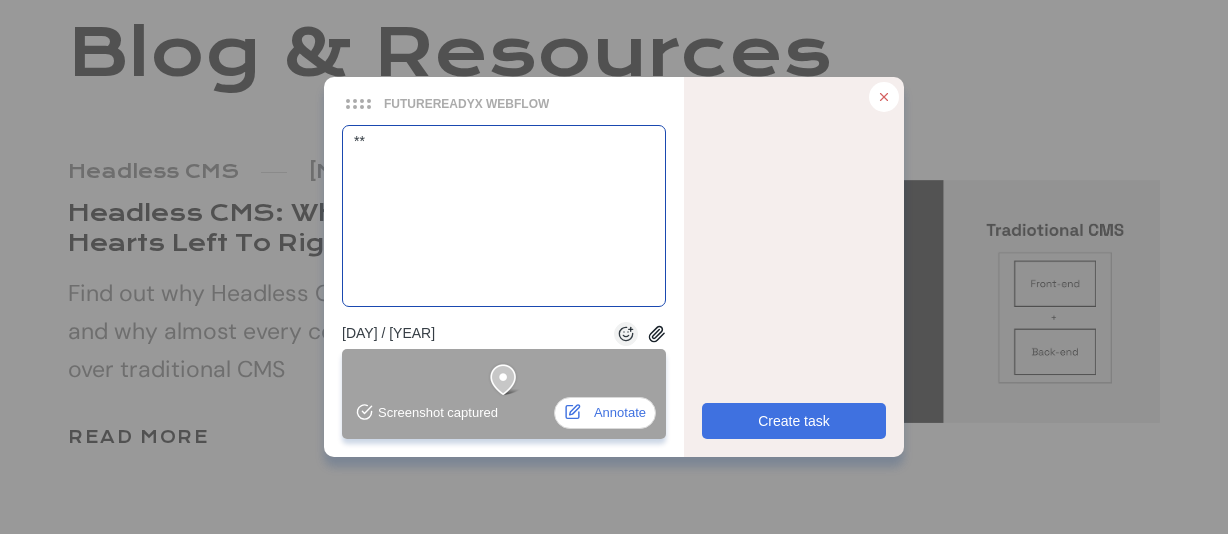 type on "***" 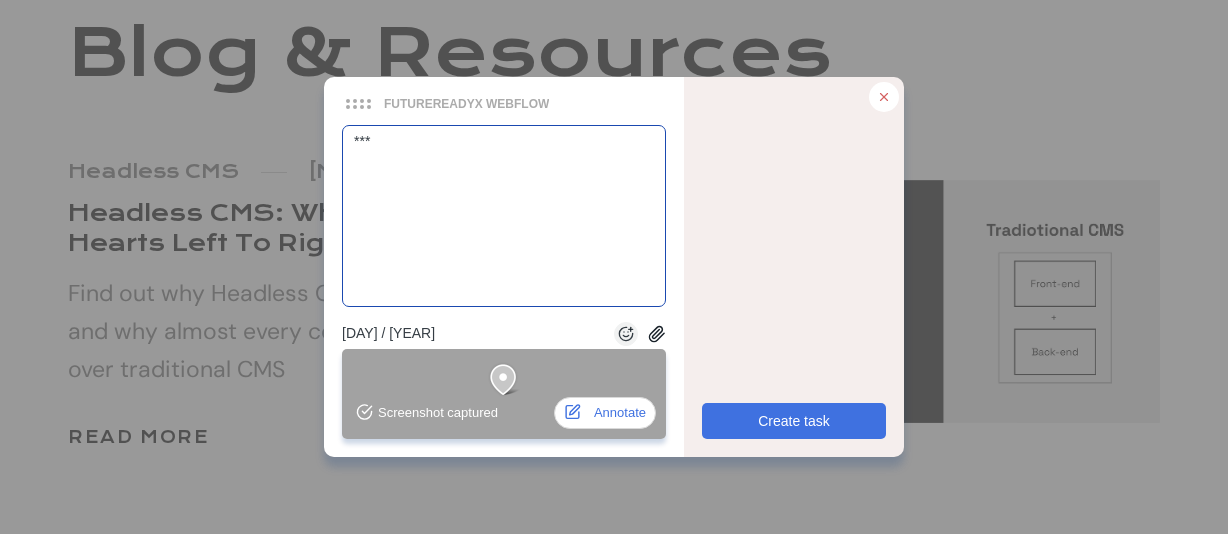 type on "****" 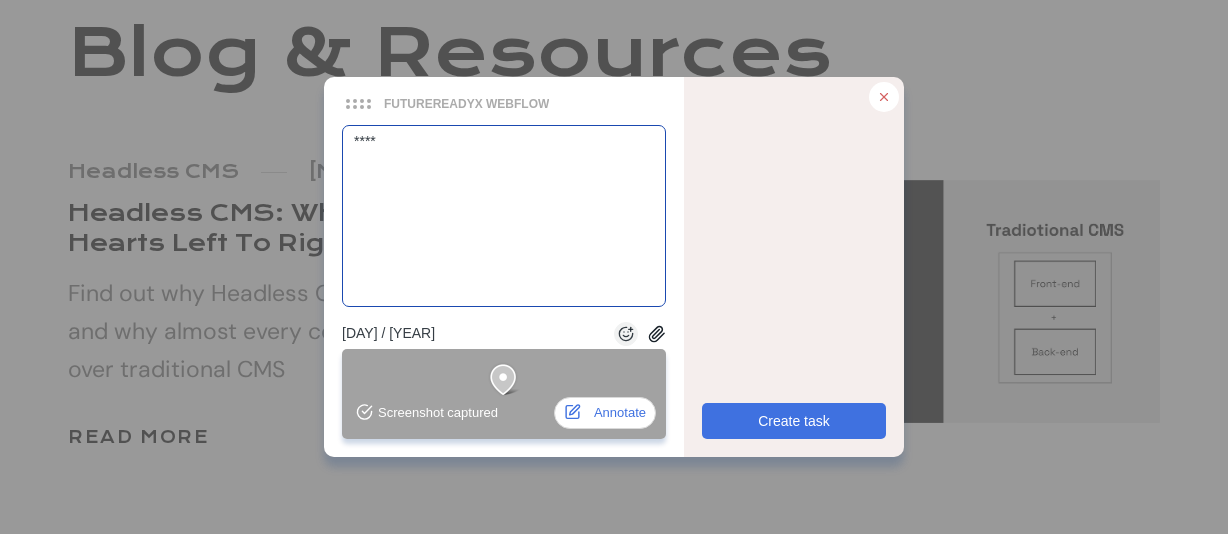 type 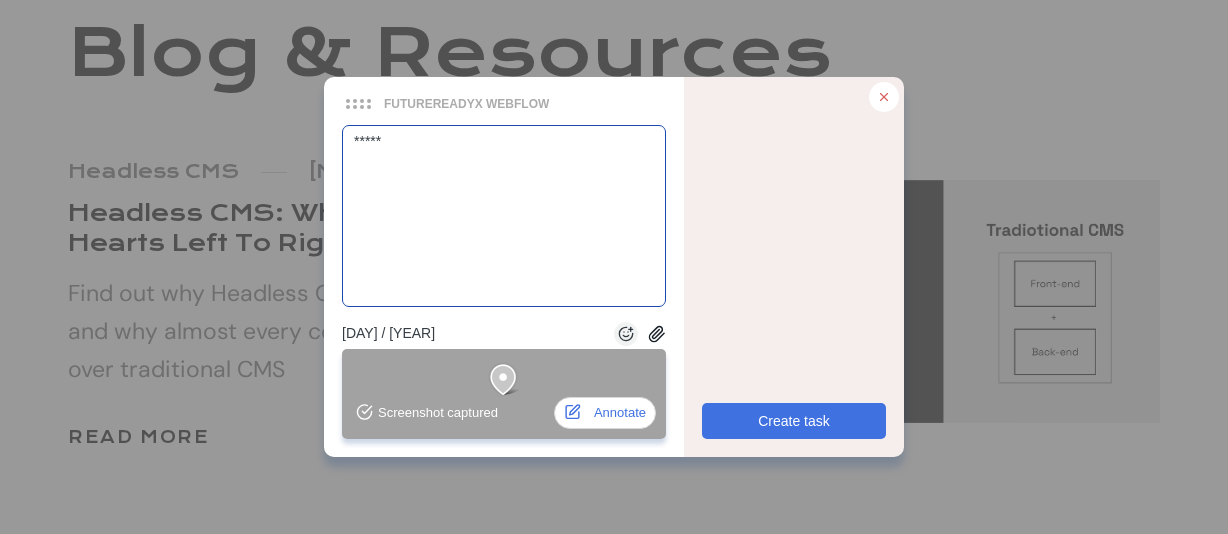 type on "******" 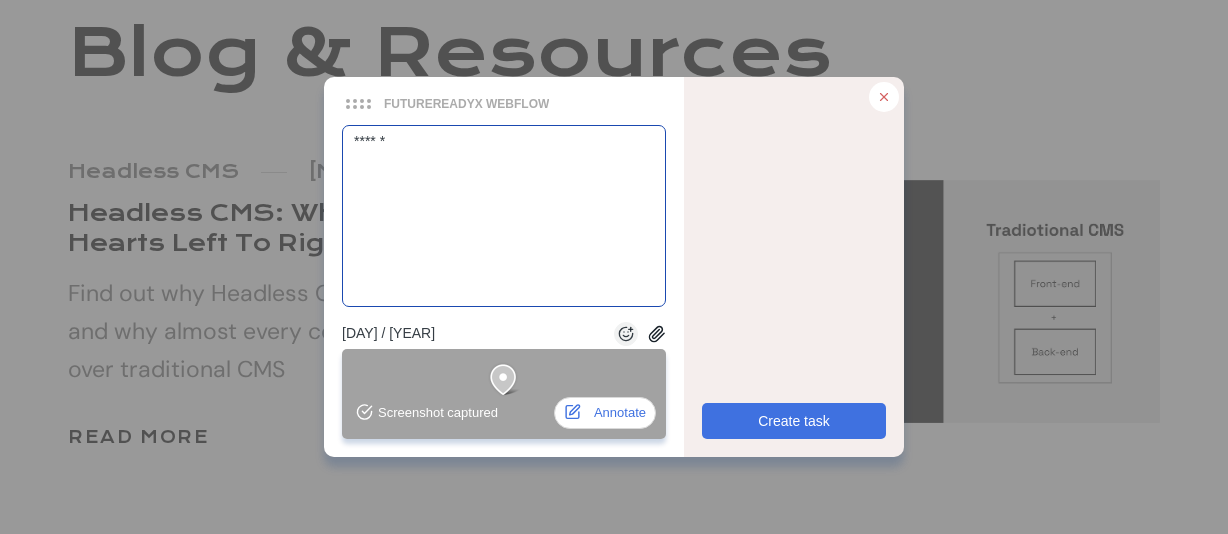 type on "*******" 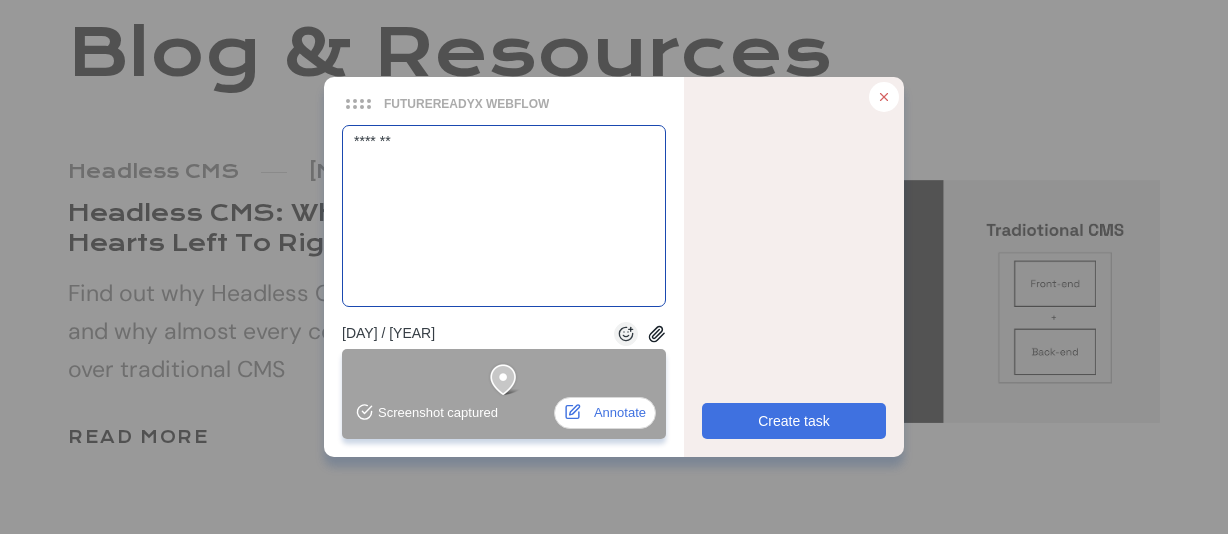 type on "********" 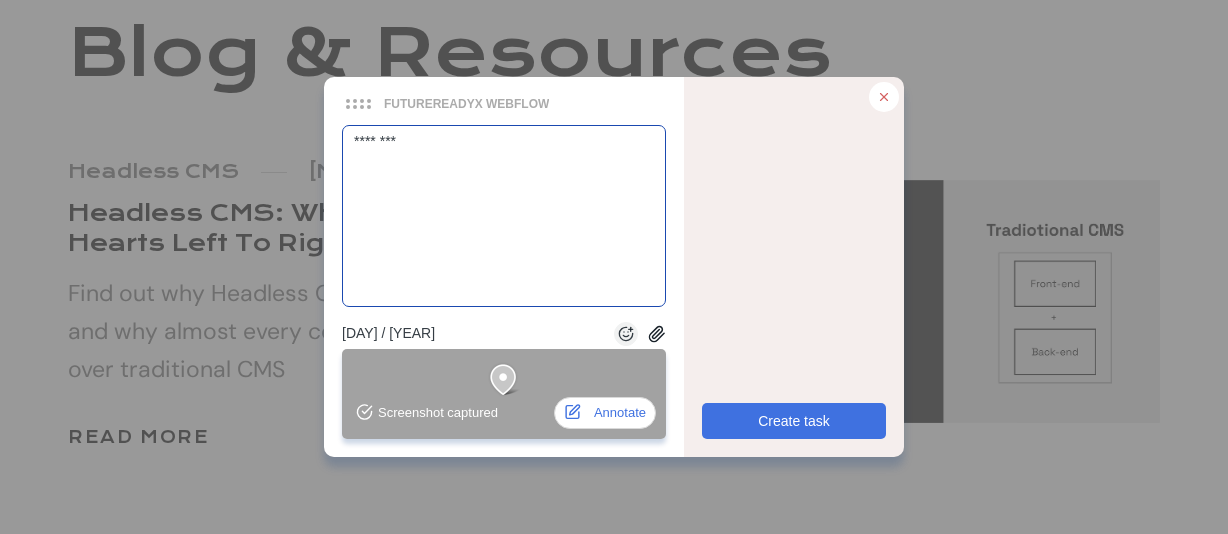 type on "*********" 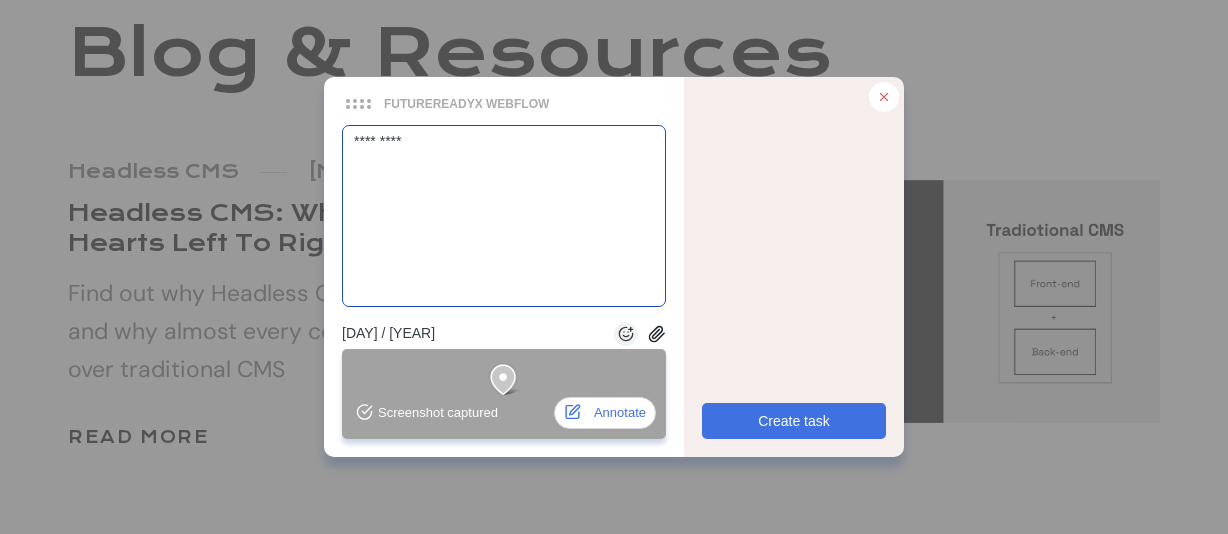 type on "**********" 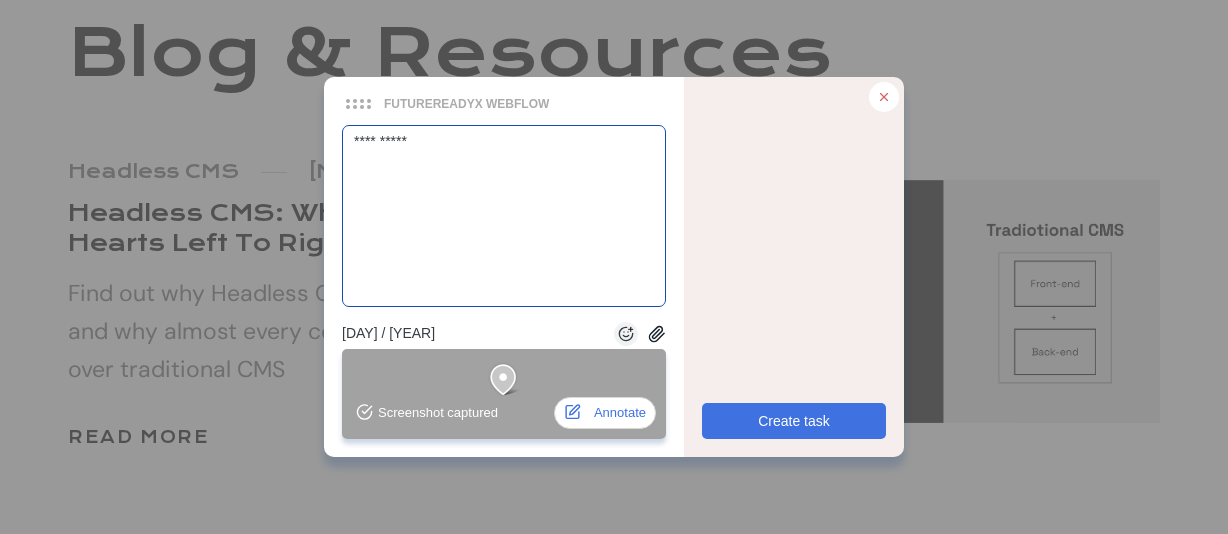 type on "**********" 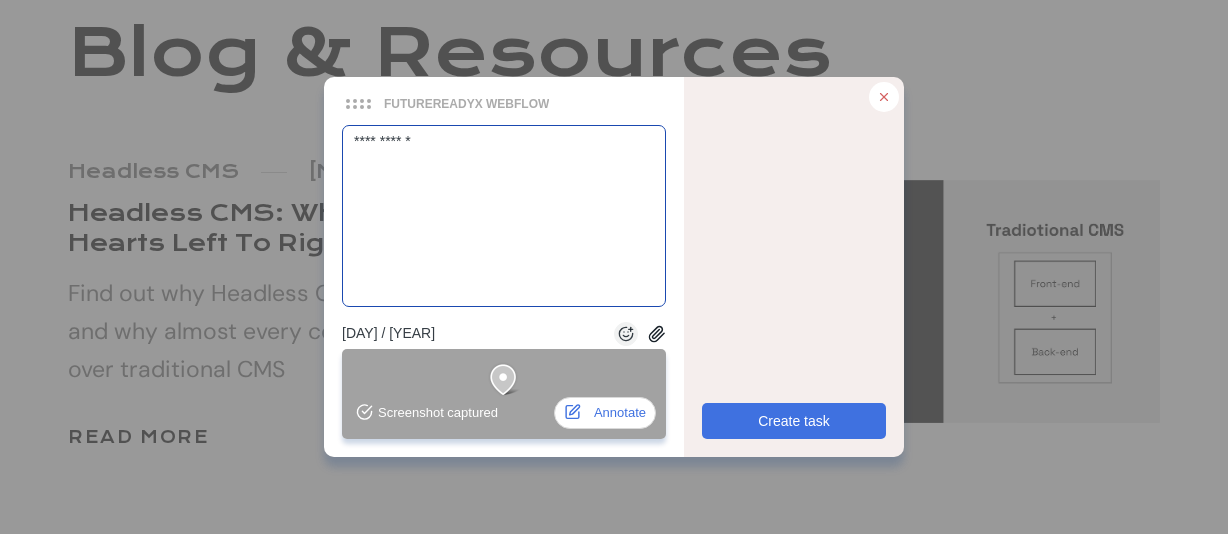 type on "**********" 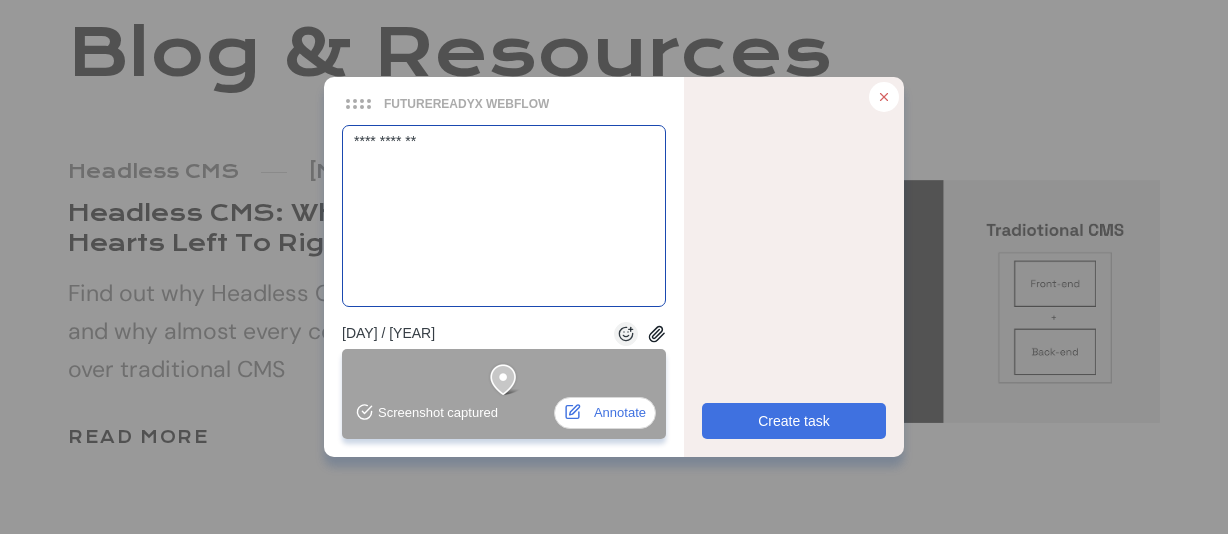 type on "**********" 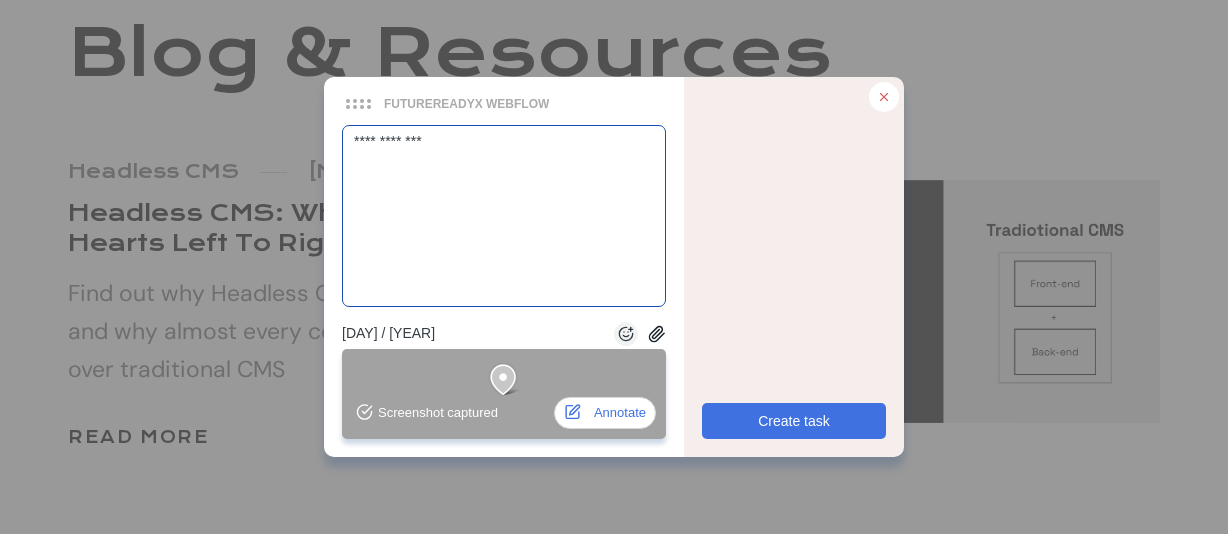 type on "**********" 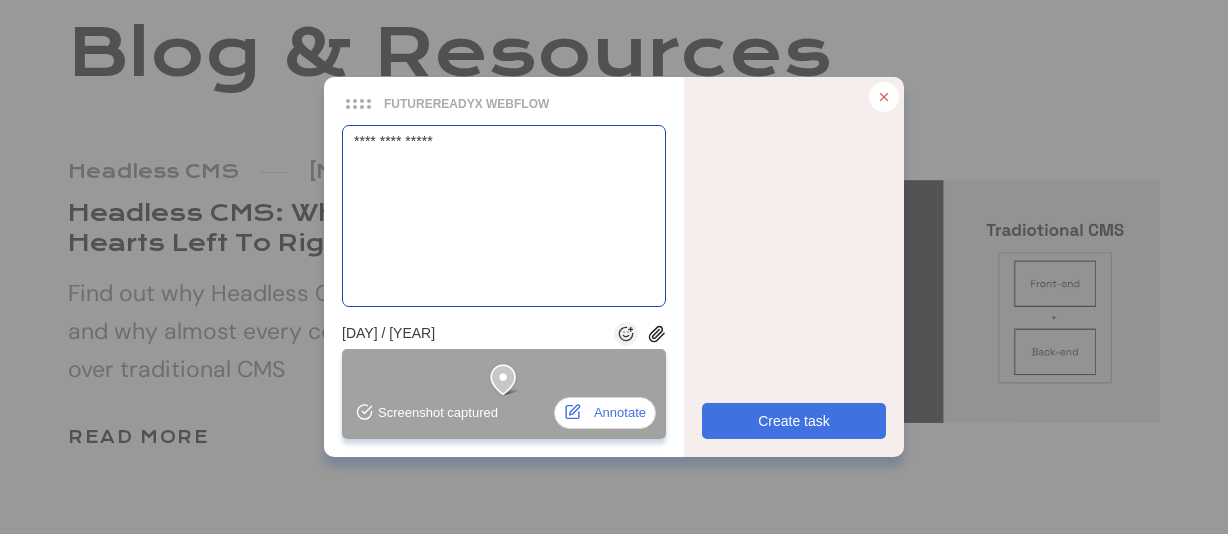 type on "**********" 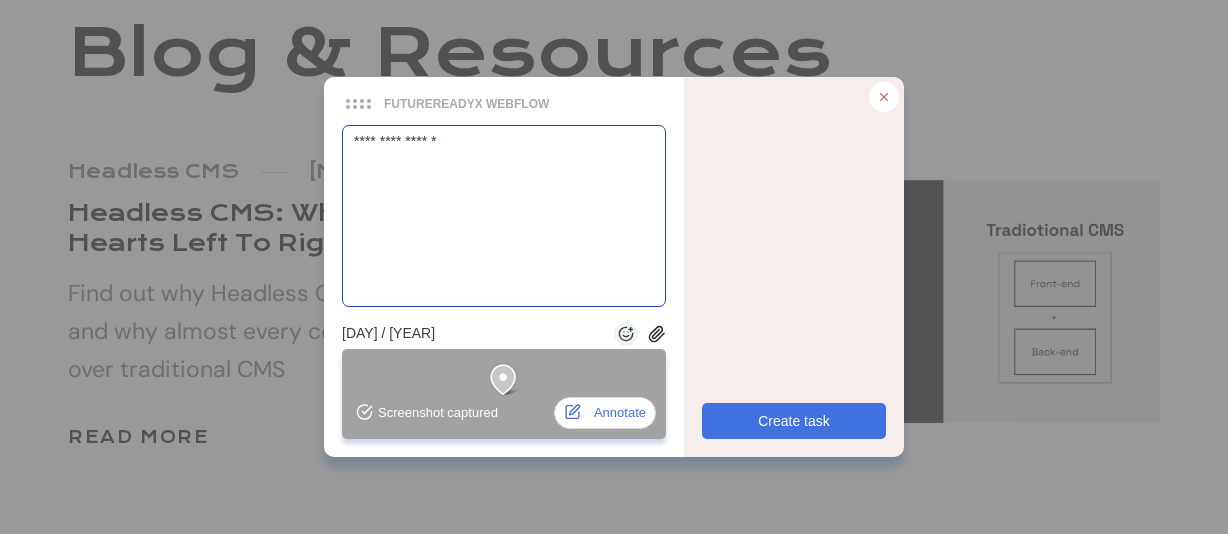 type on "**********" 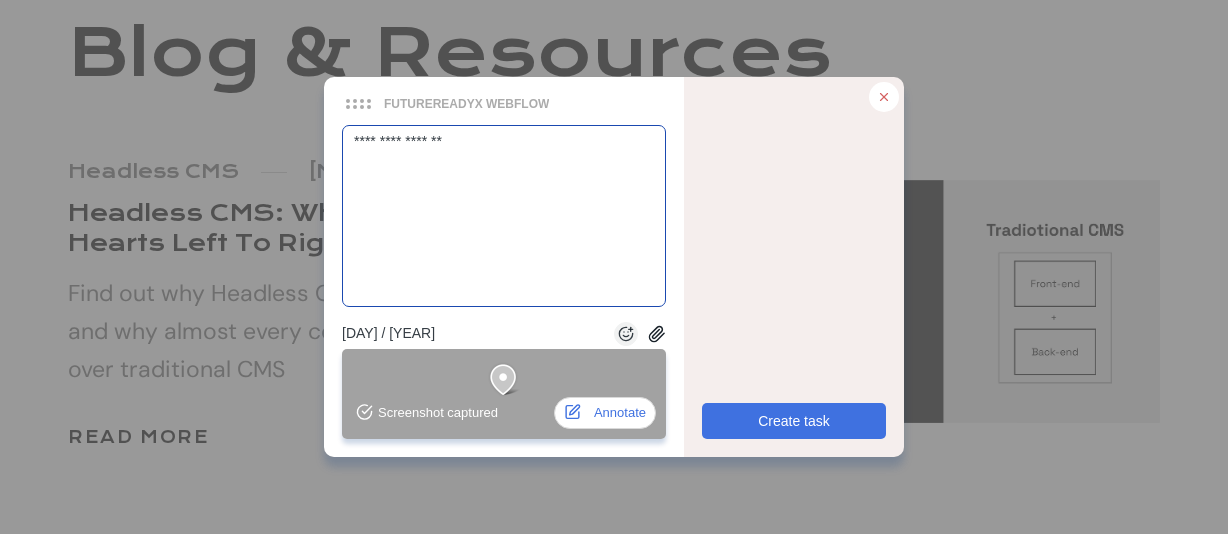 type on "**********" 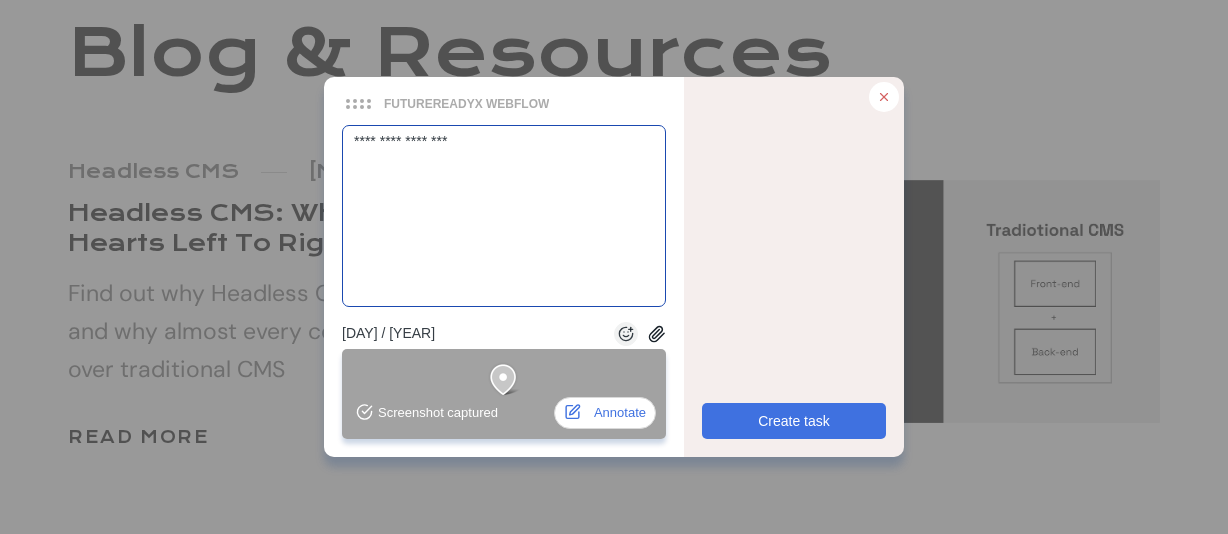 type on "**********" 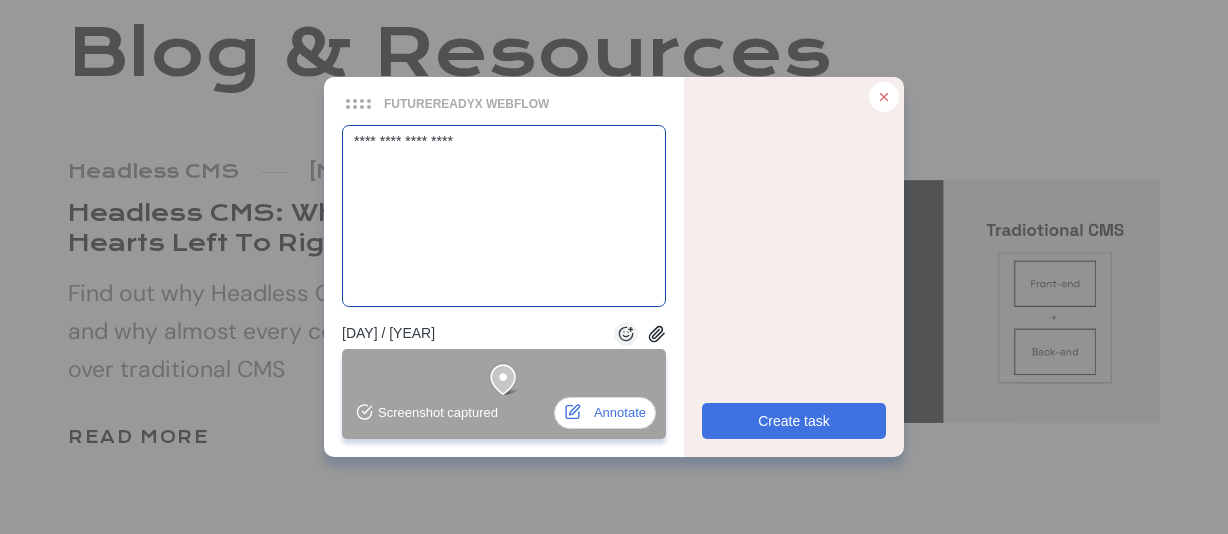 type on "**********" 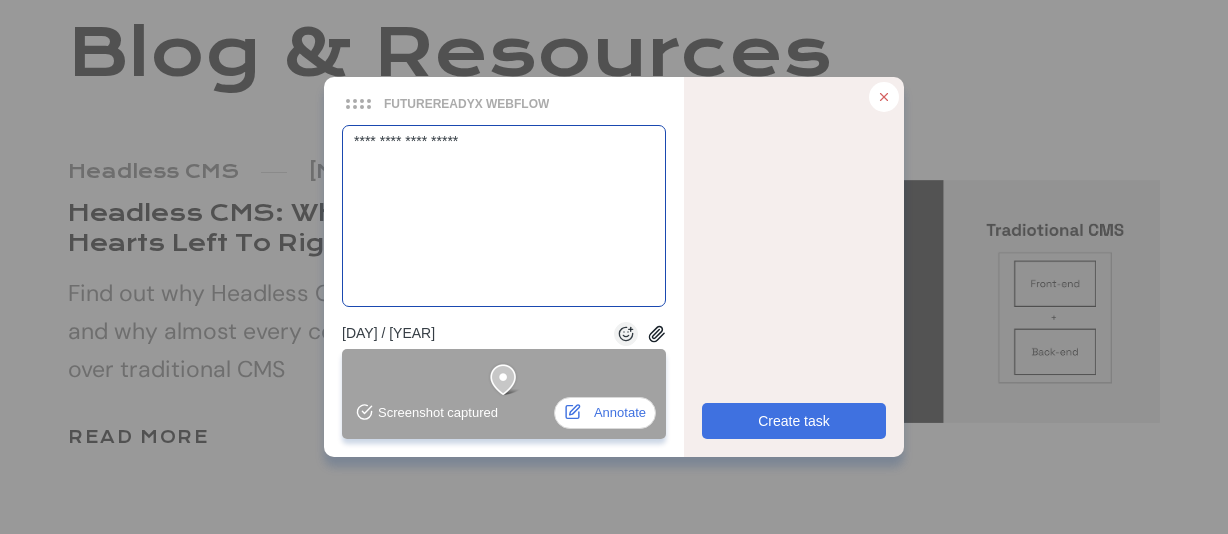 type on "**********" 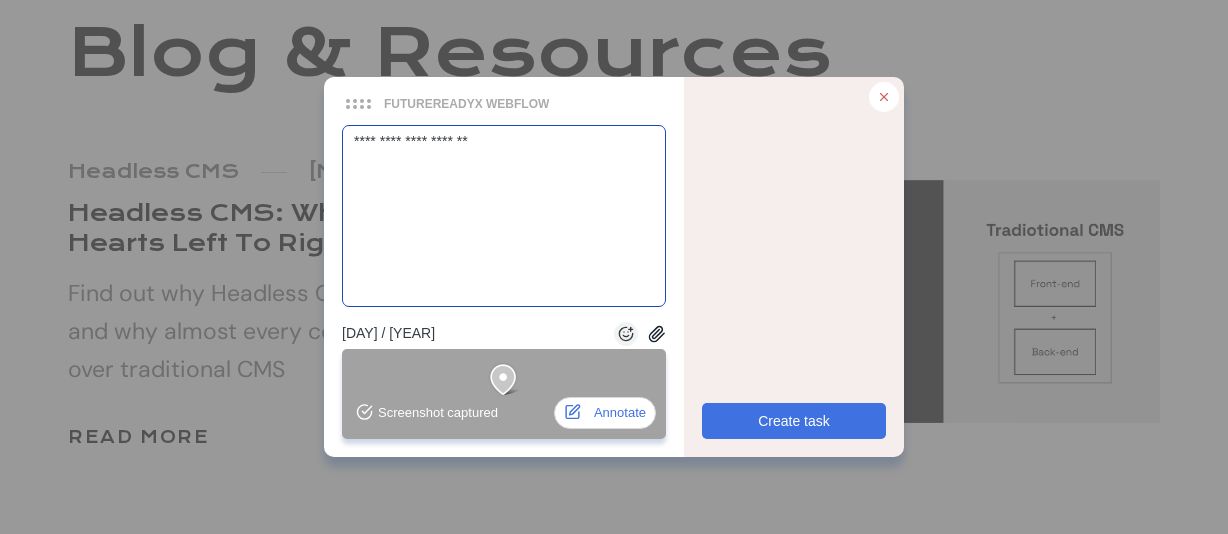 type on "**********" 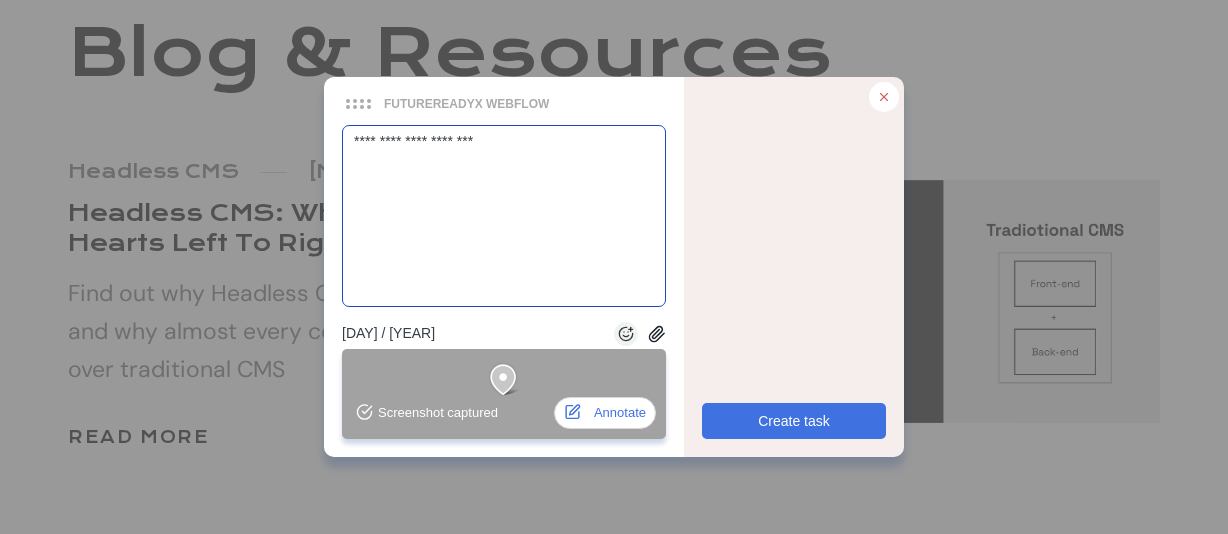 type on "**********" 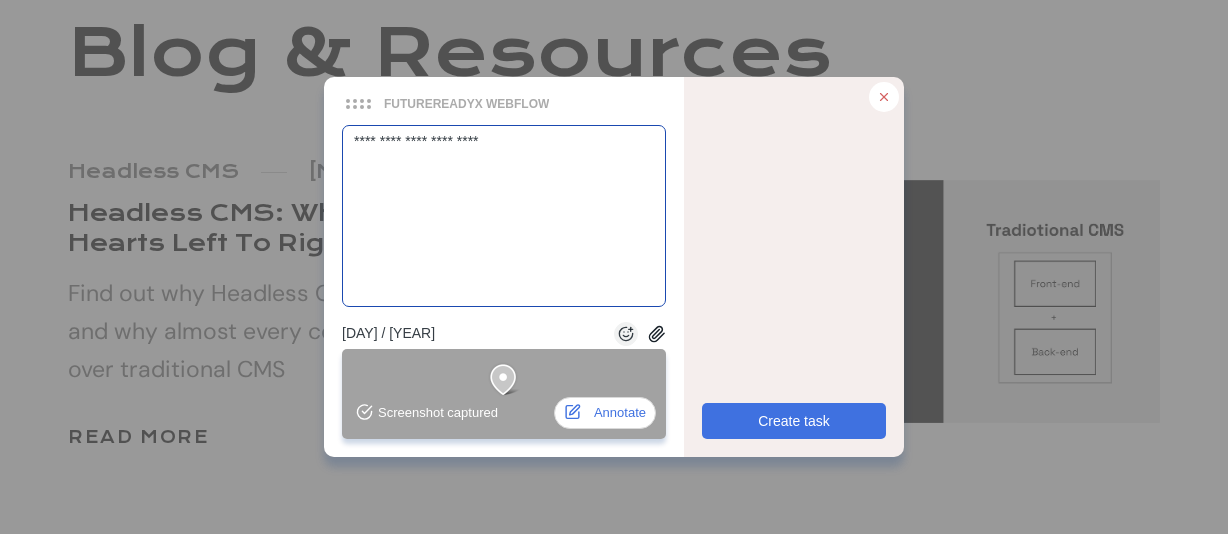 type on "**********" 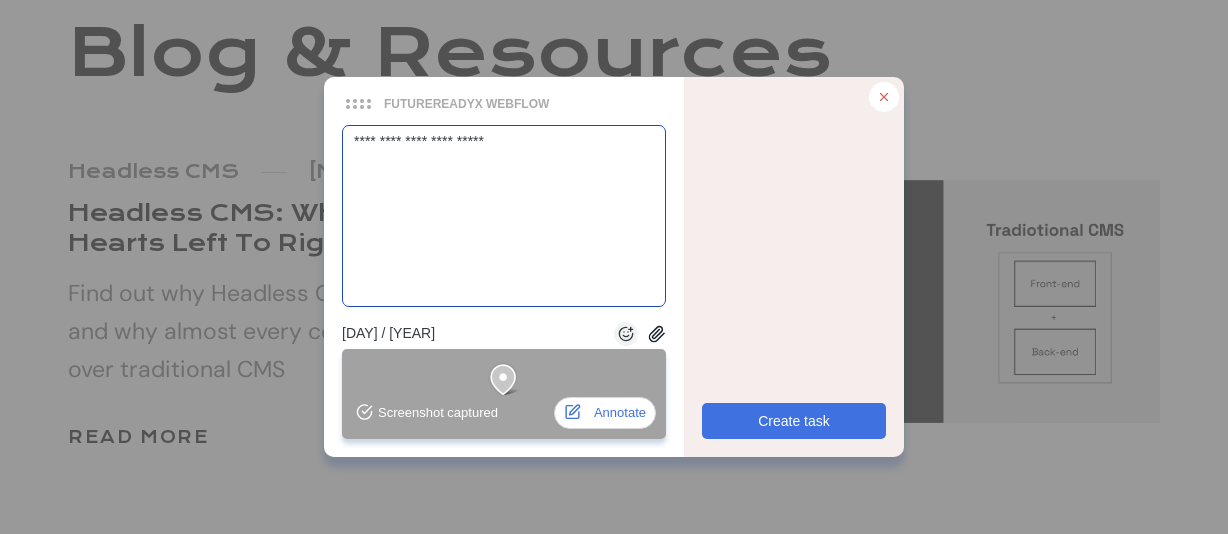 type on "**********" 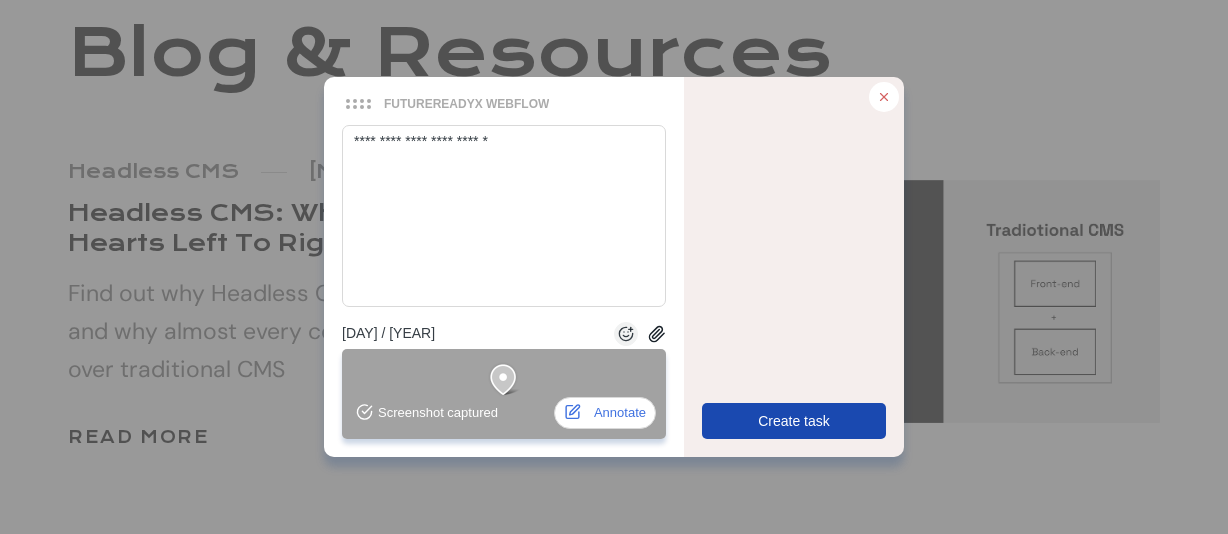 type on "**********" 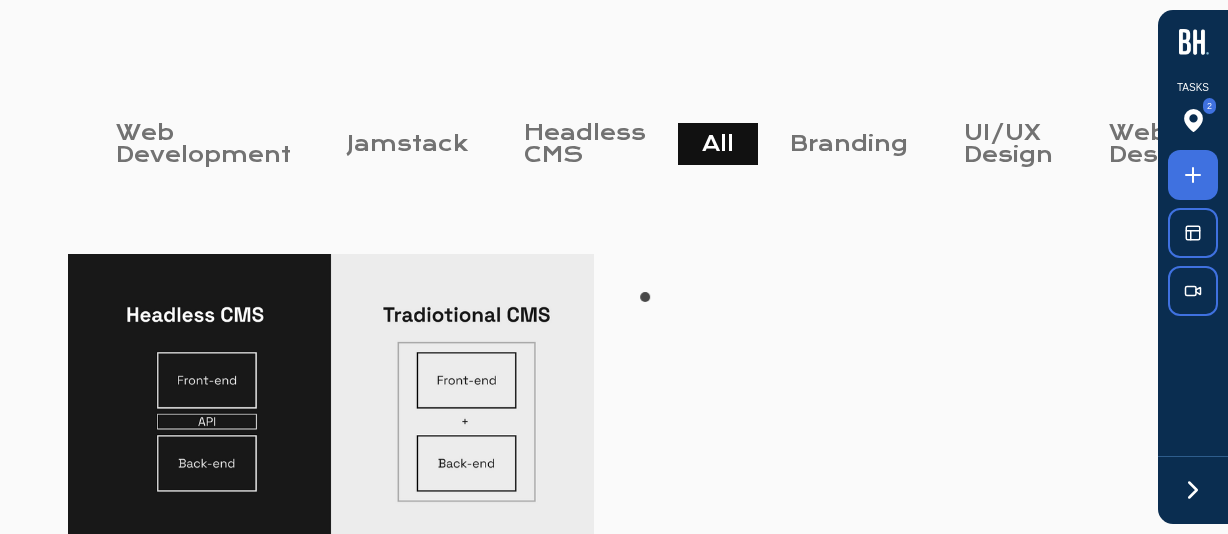 scroll, scrollTop: 800, scrollLeft: 0, axis: vertical 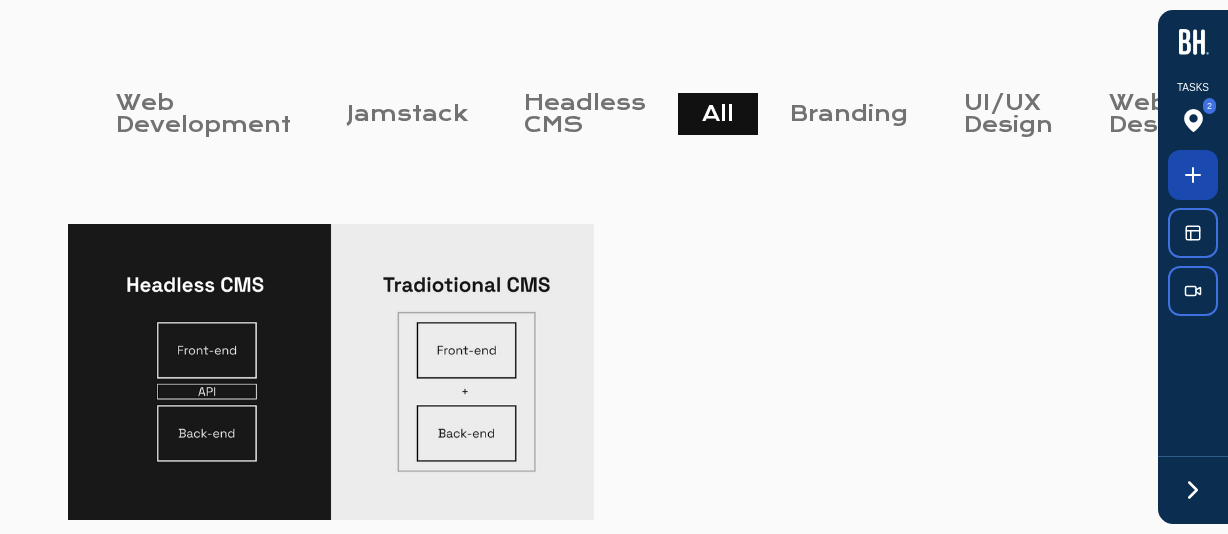 click 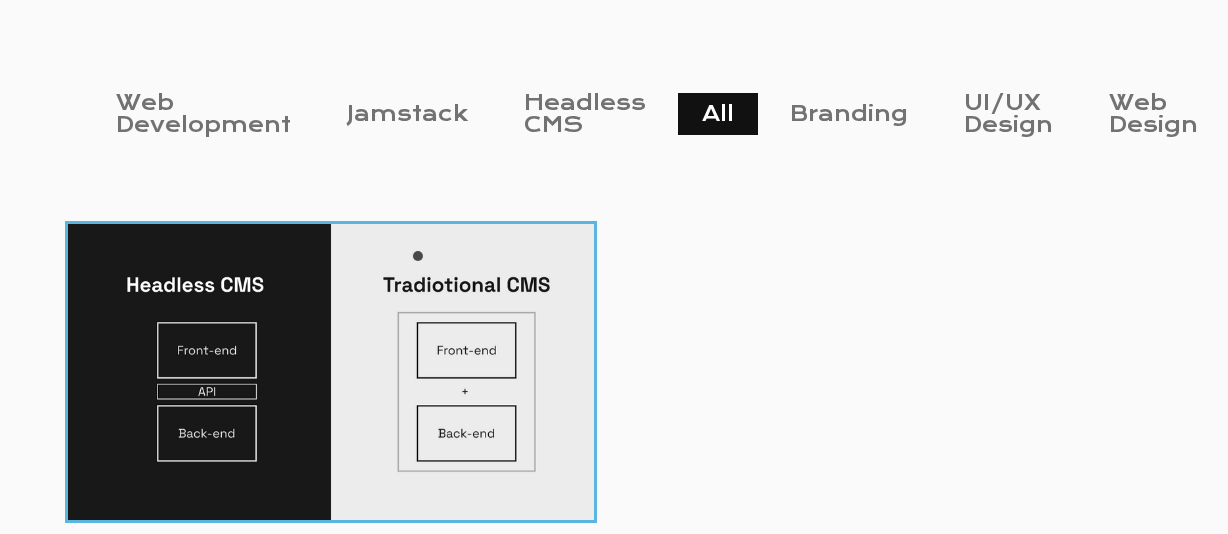 click at bounding box center (614, 267) 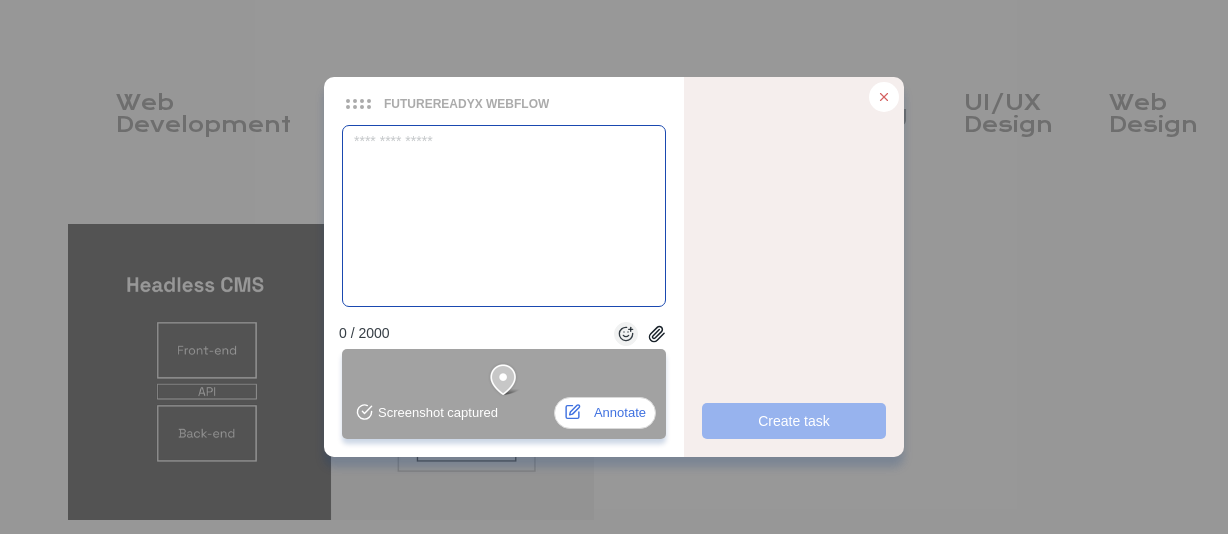 type 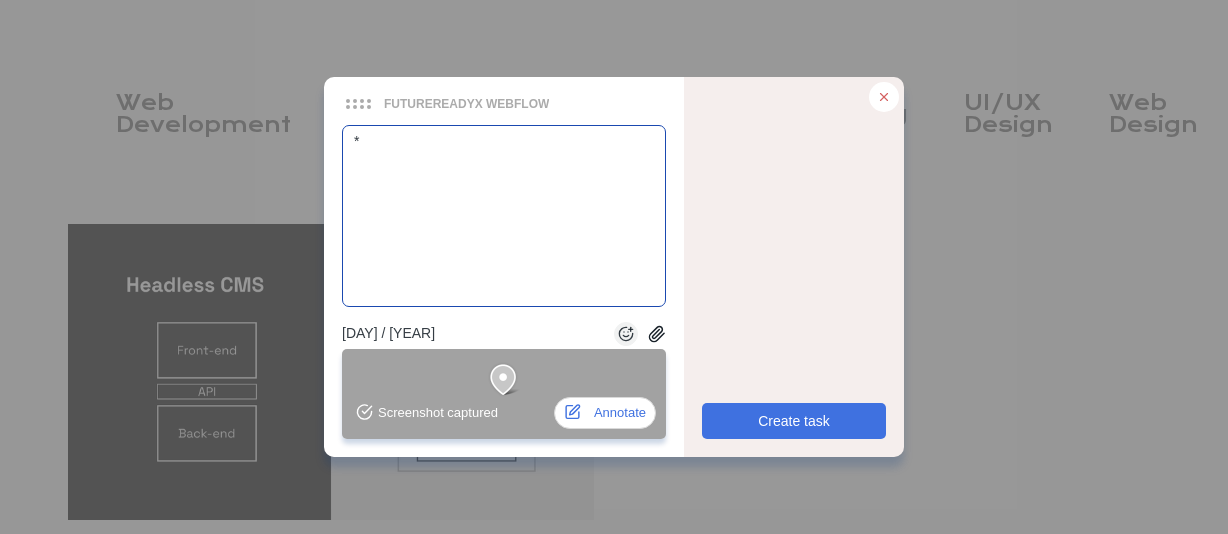 type 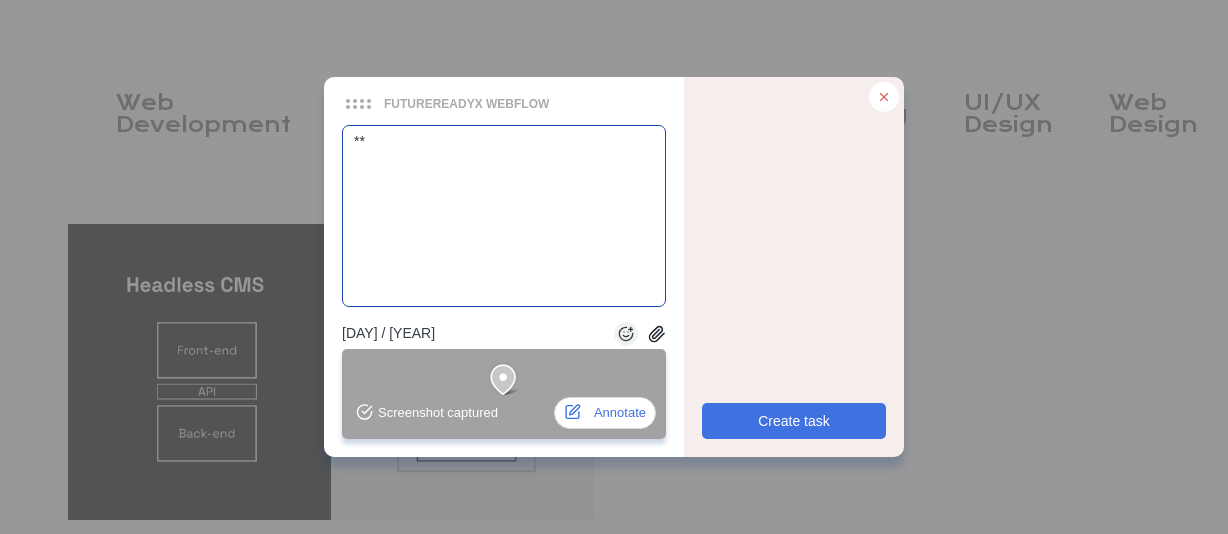 type 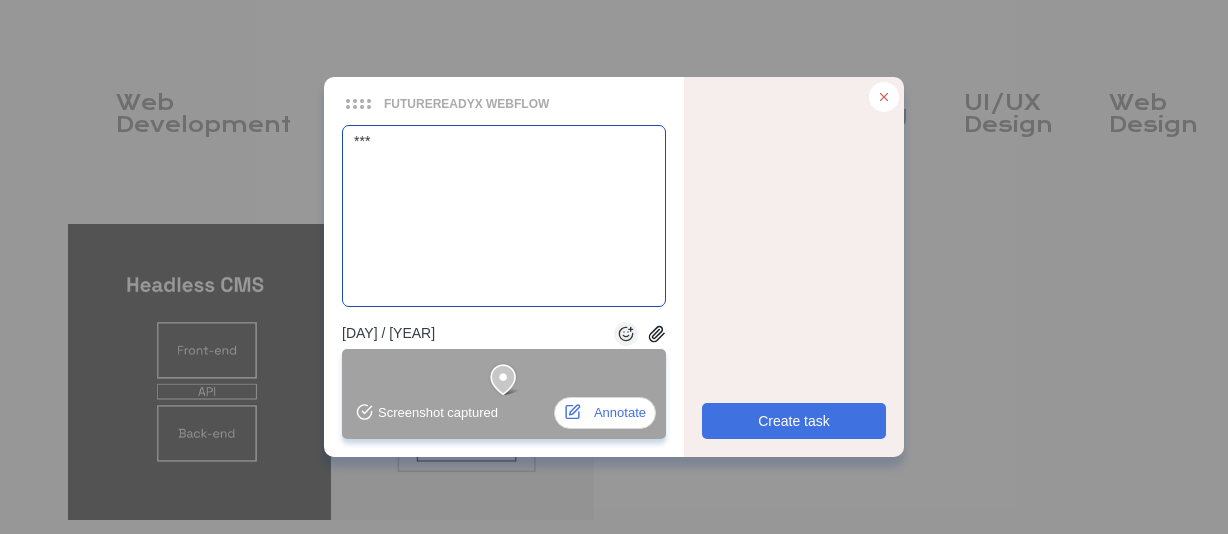 type 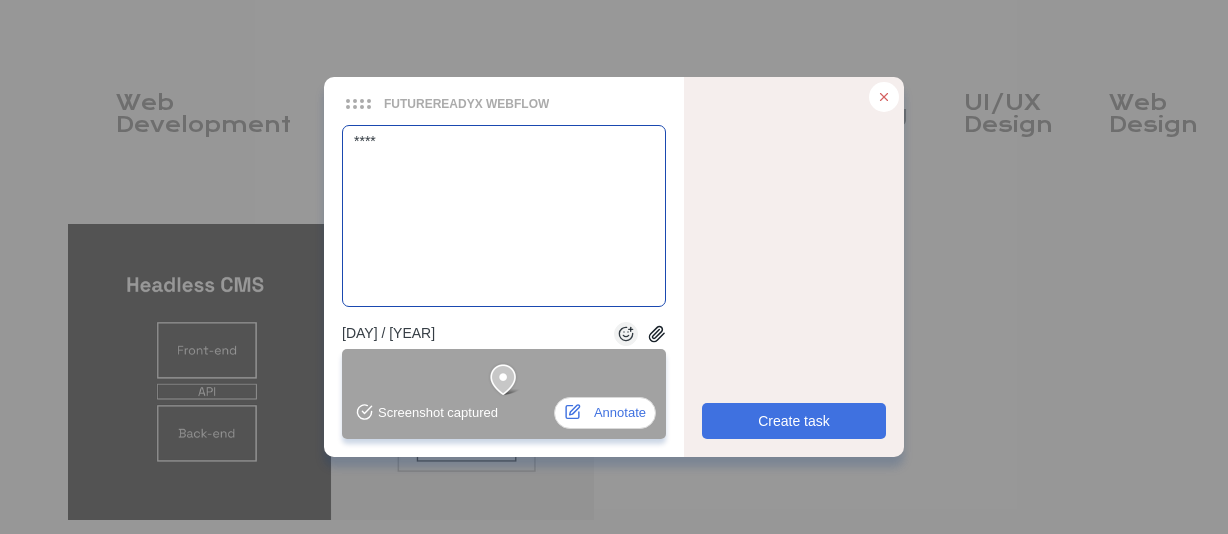 type 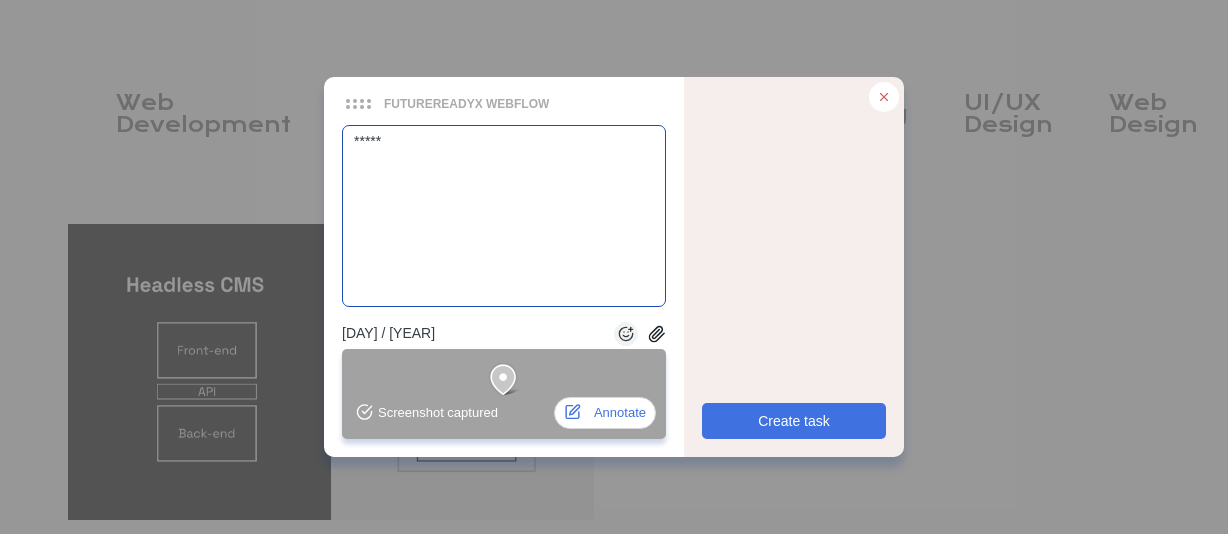 type 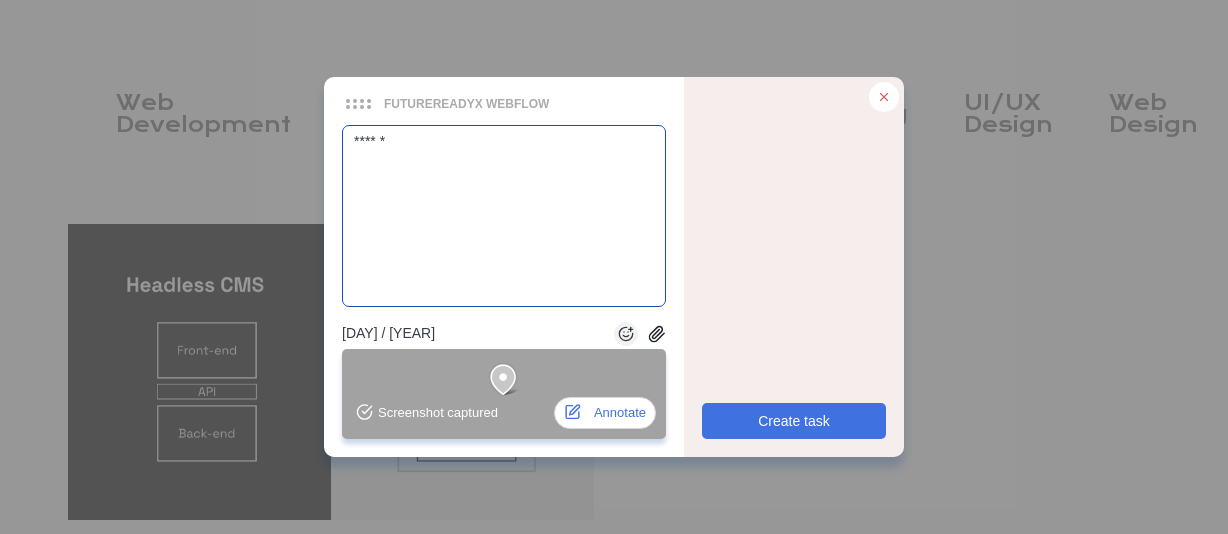 type 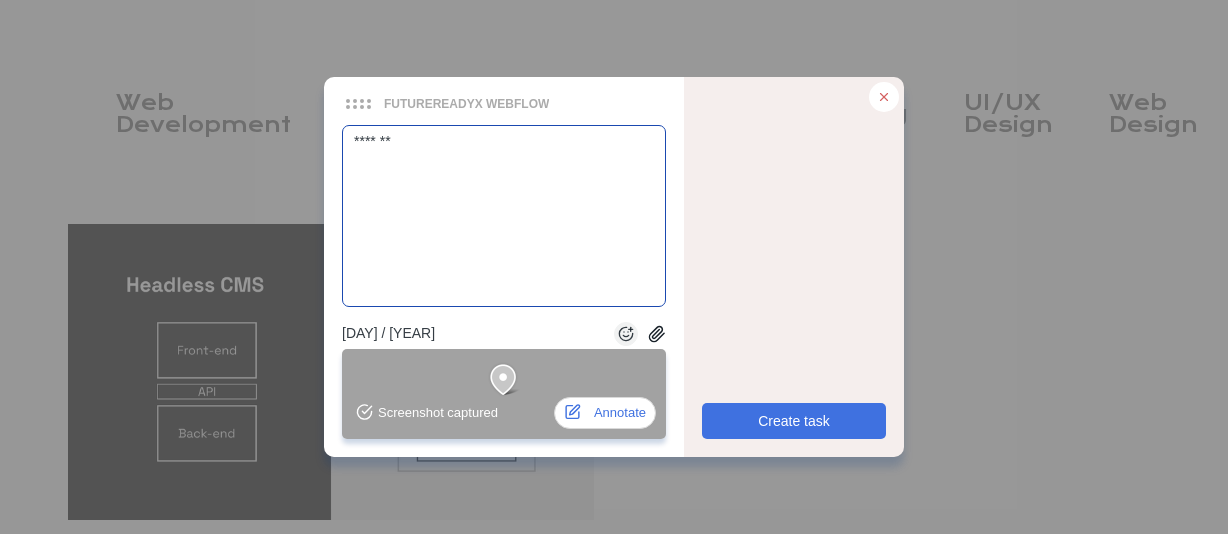 type 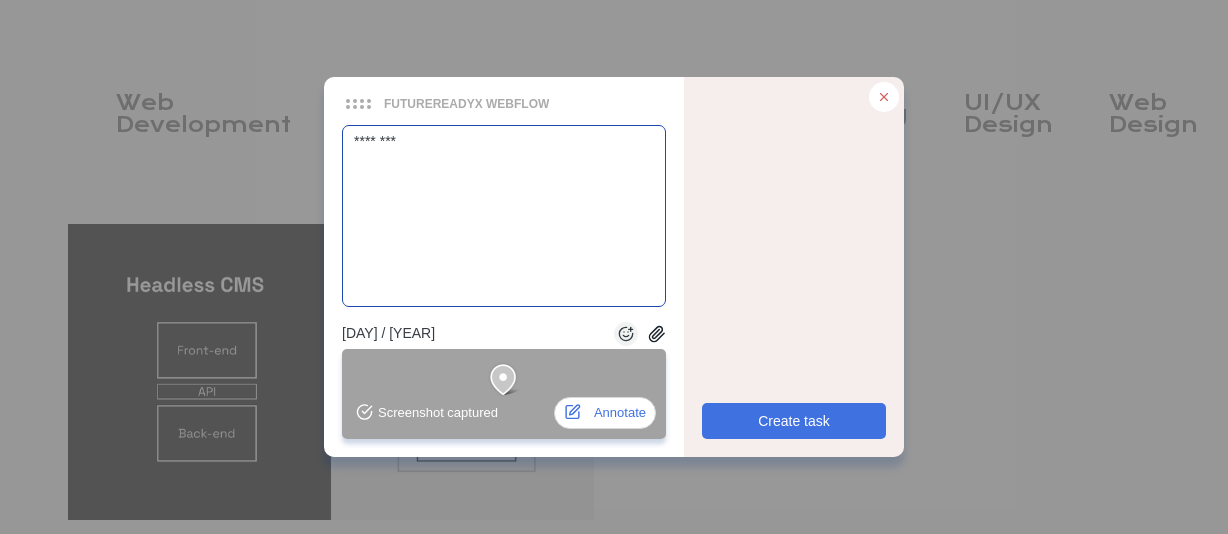 type 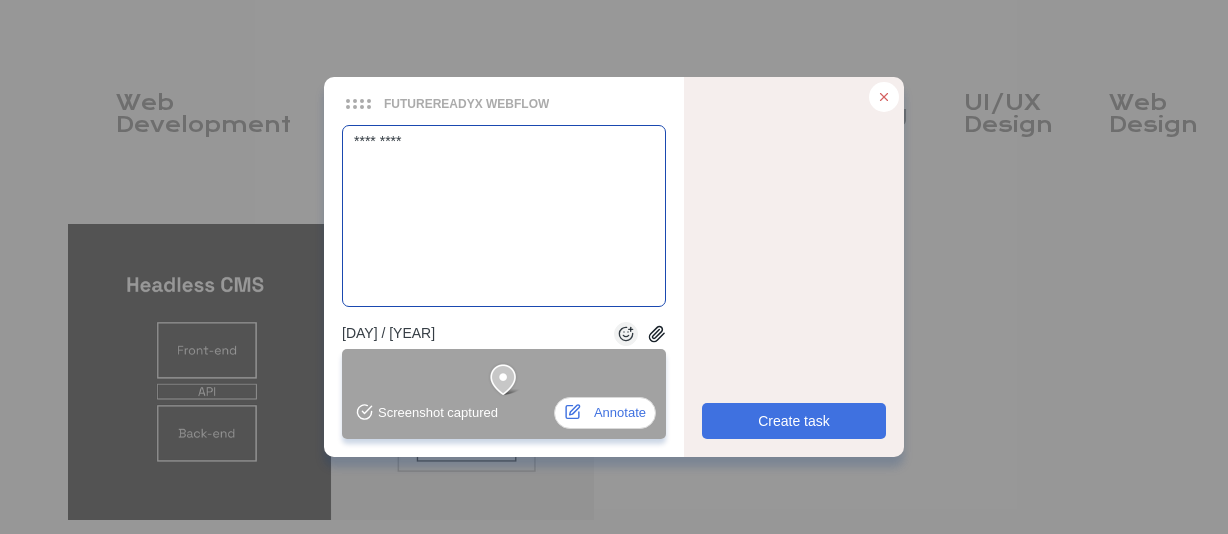 type 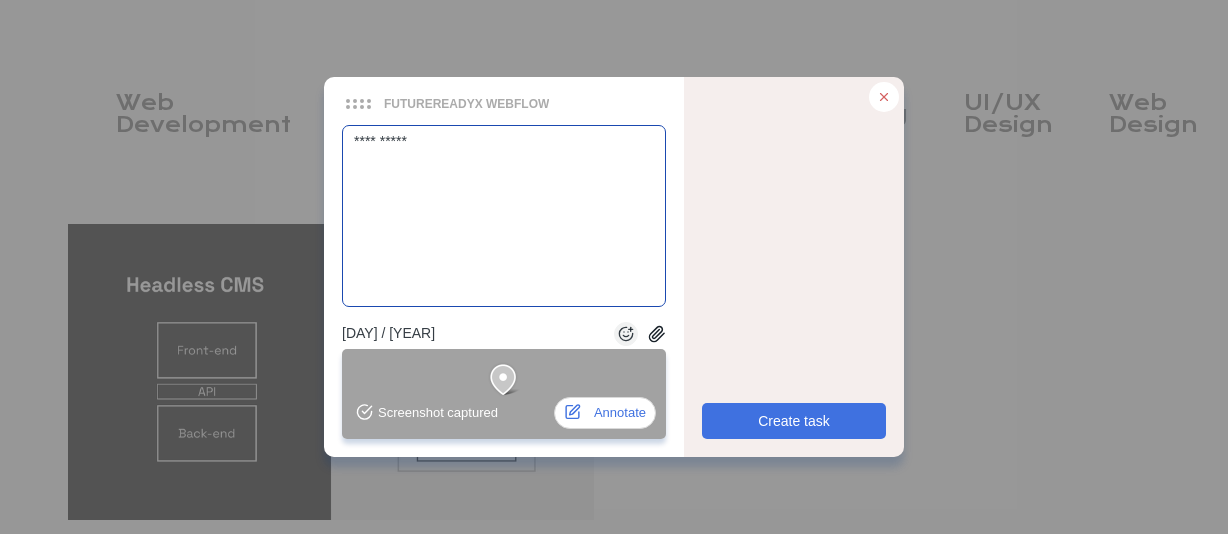 type 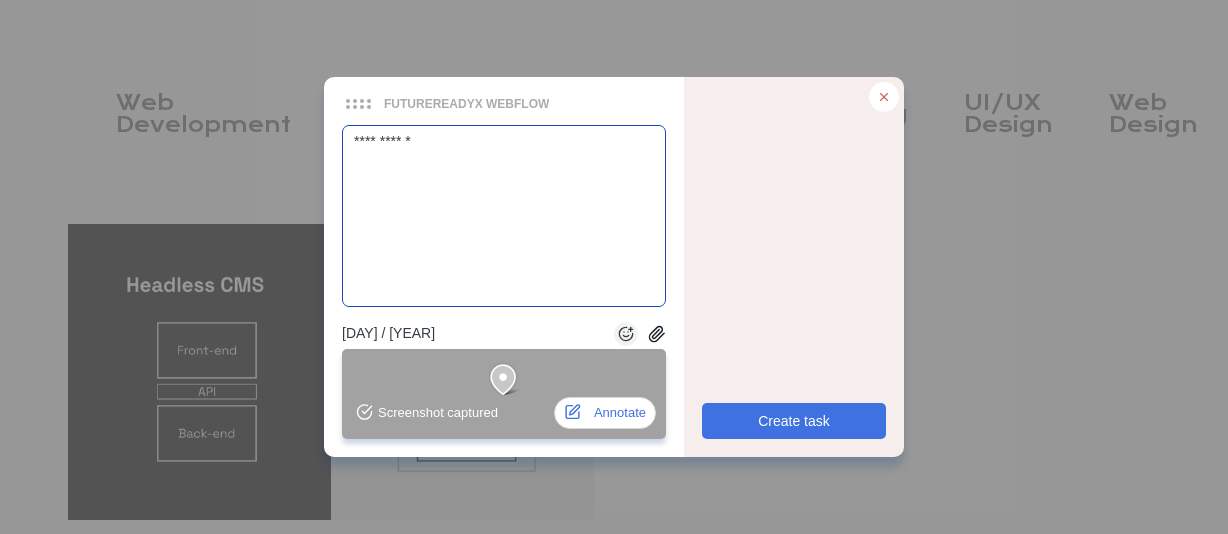 type 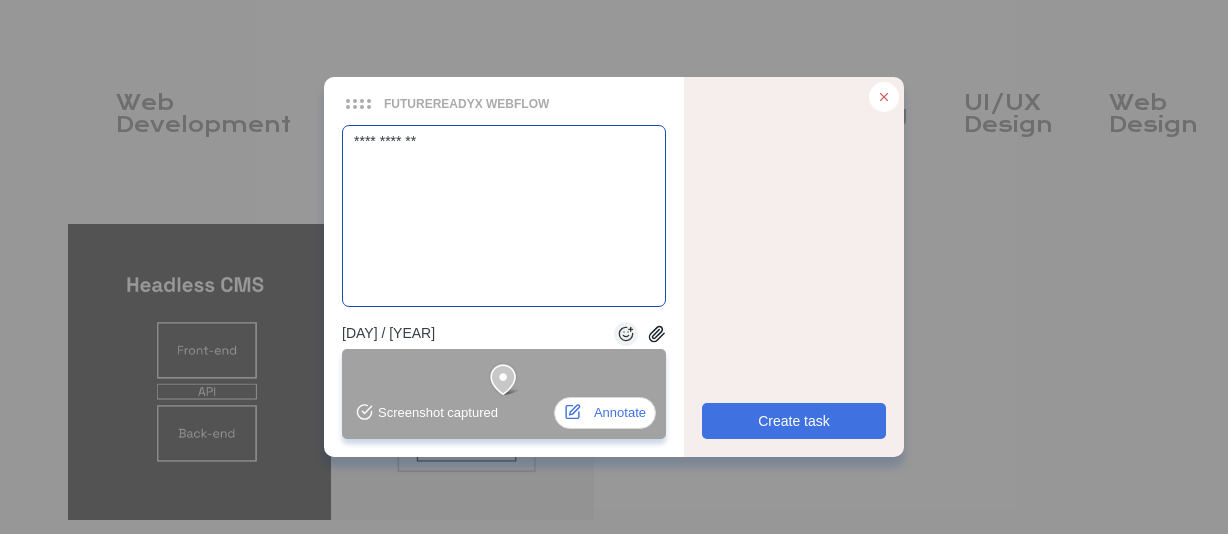 type 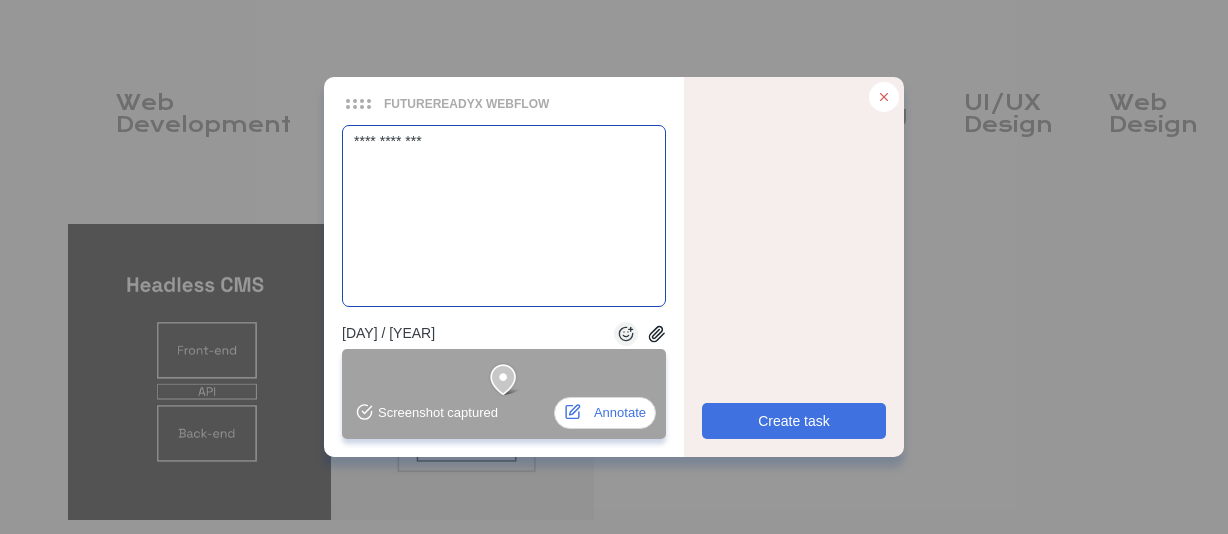 type 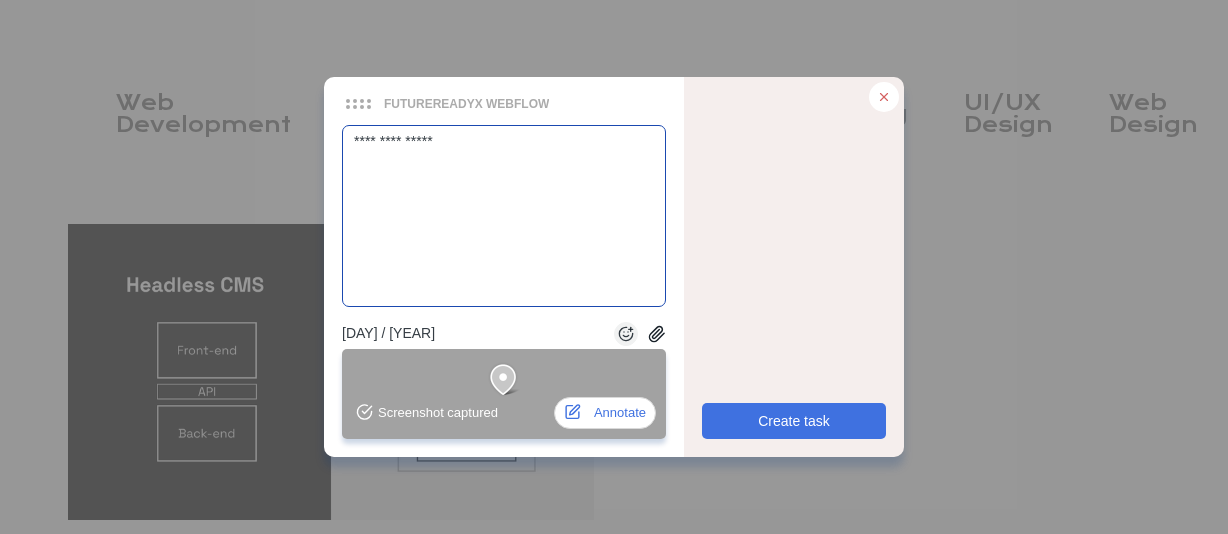 type 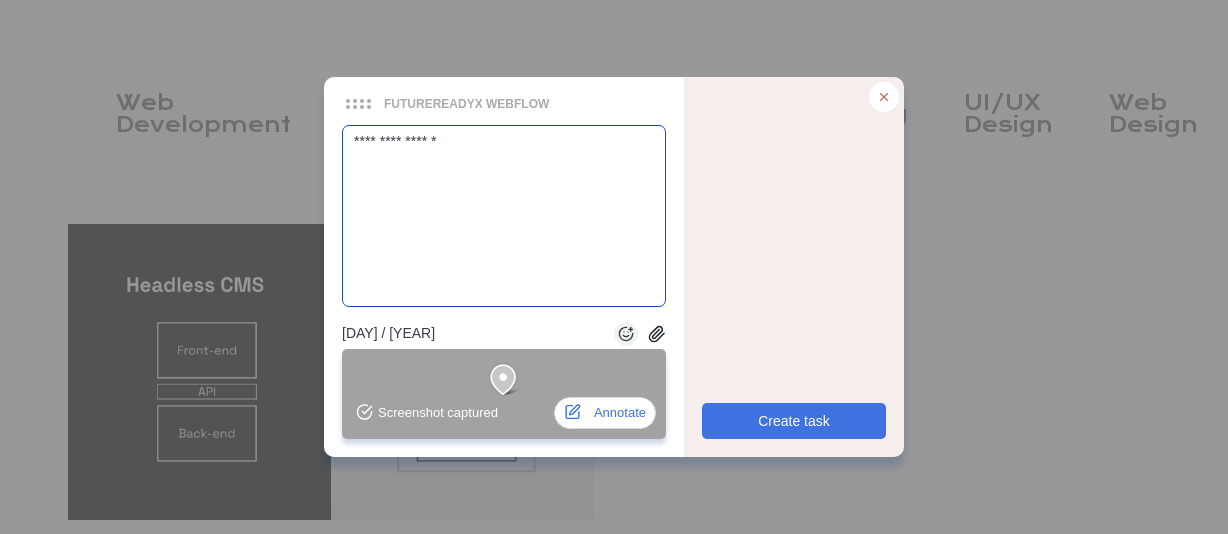 type 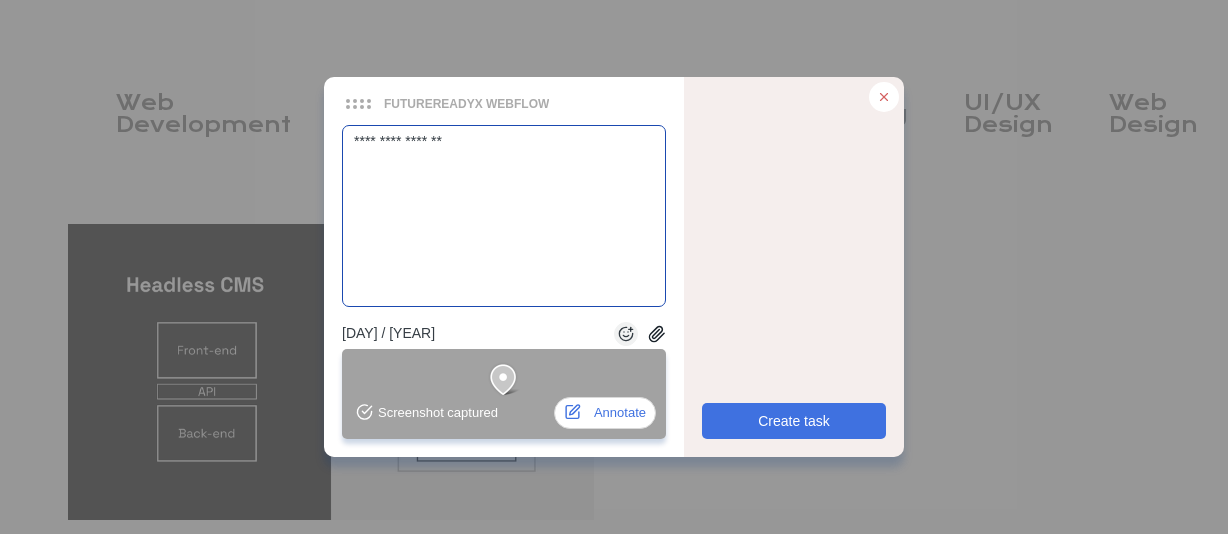 type 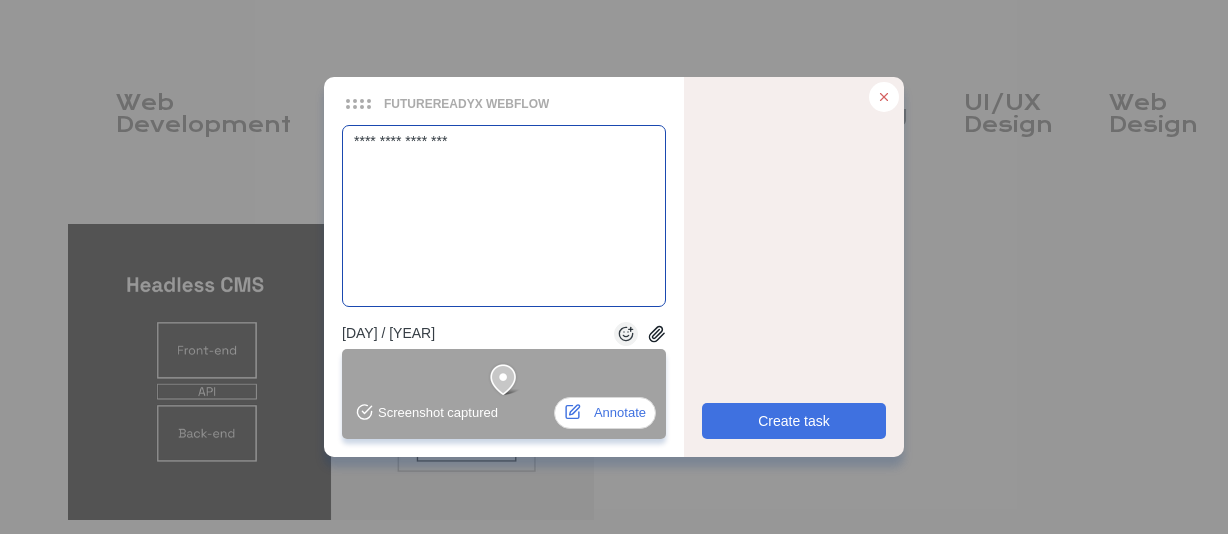 type 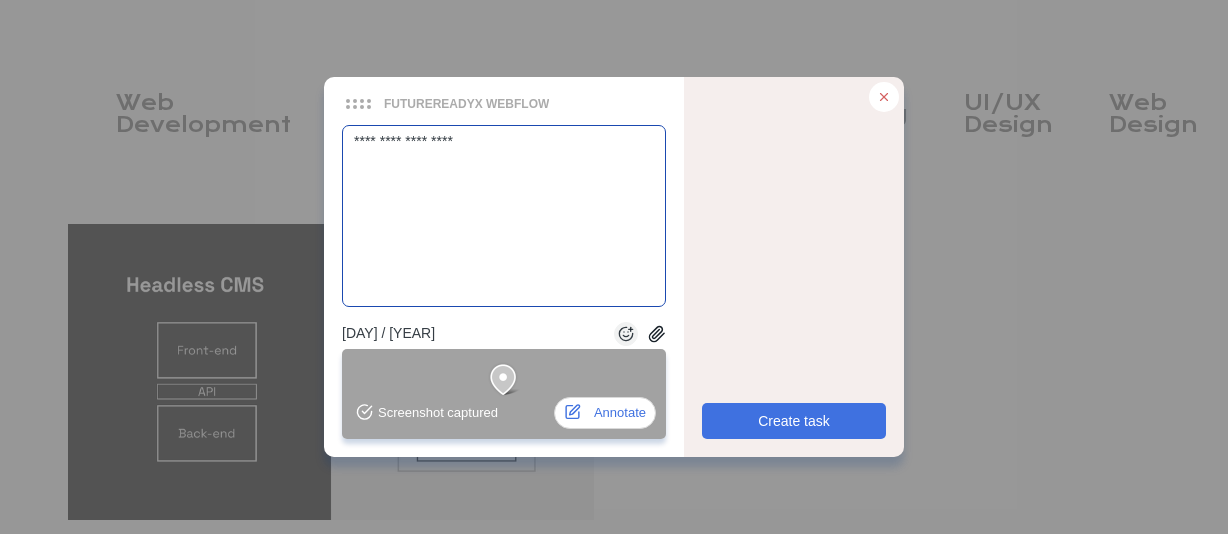 type 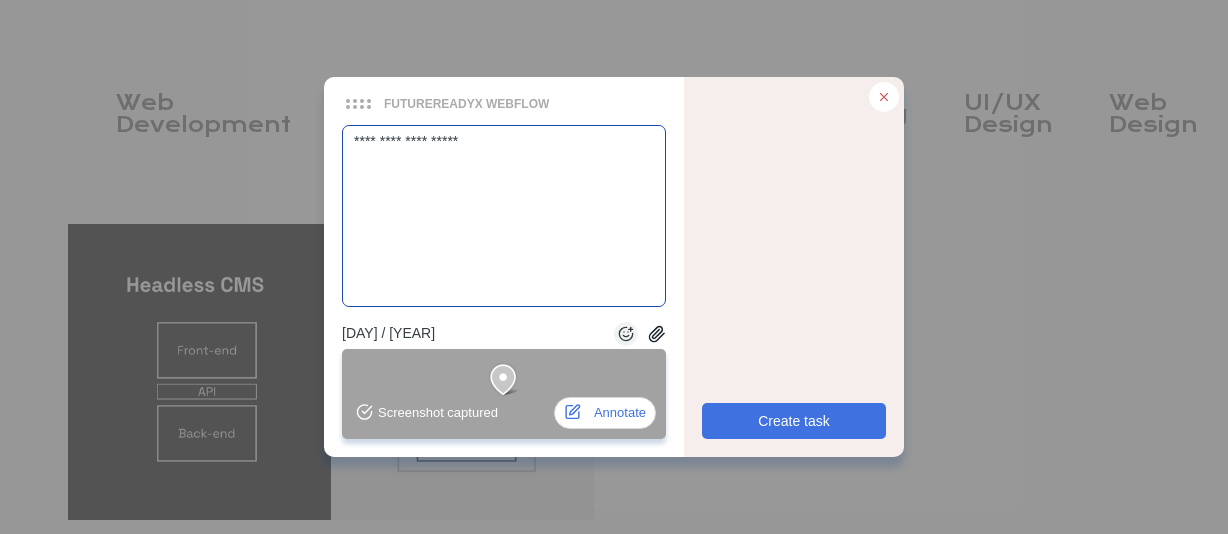 type 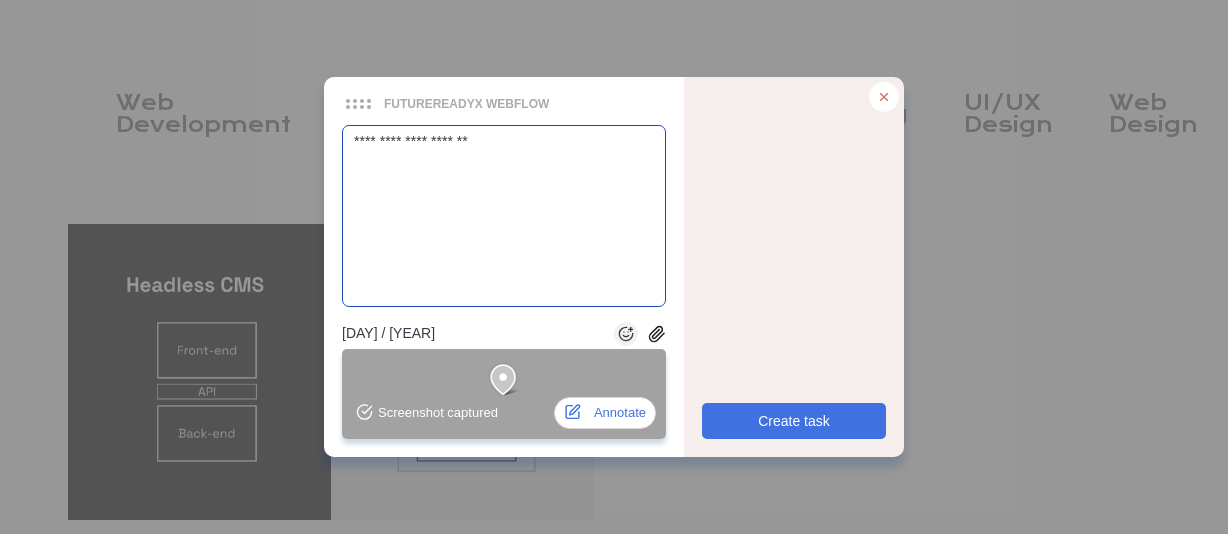 type 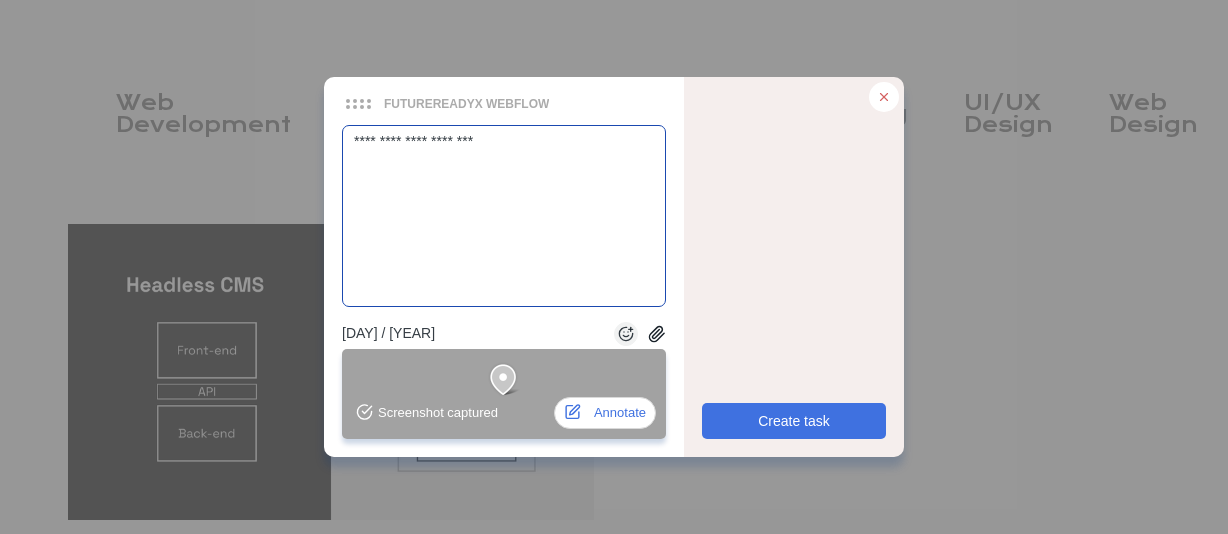 type 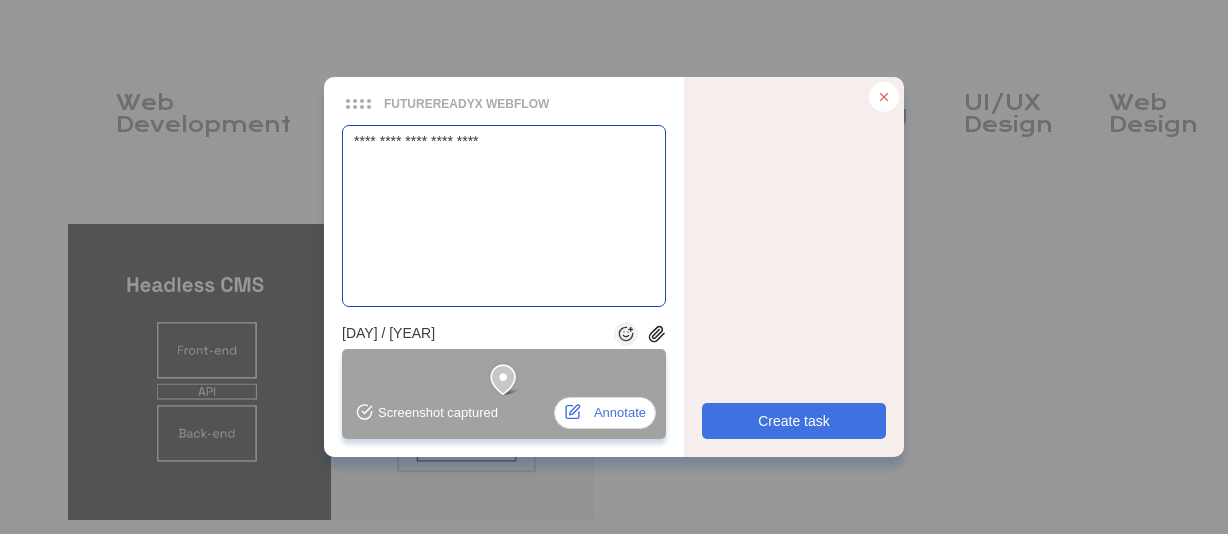 type 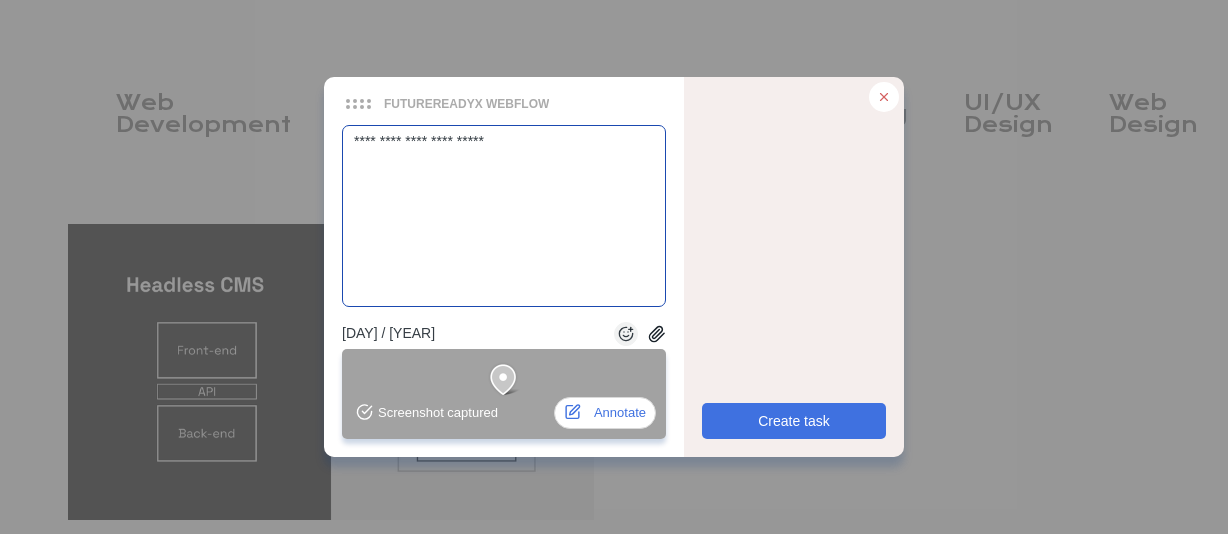type 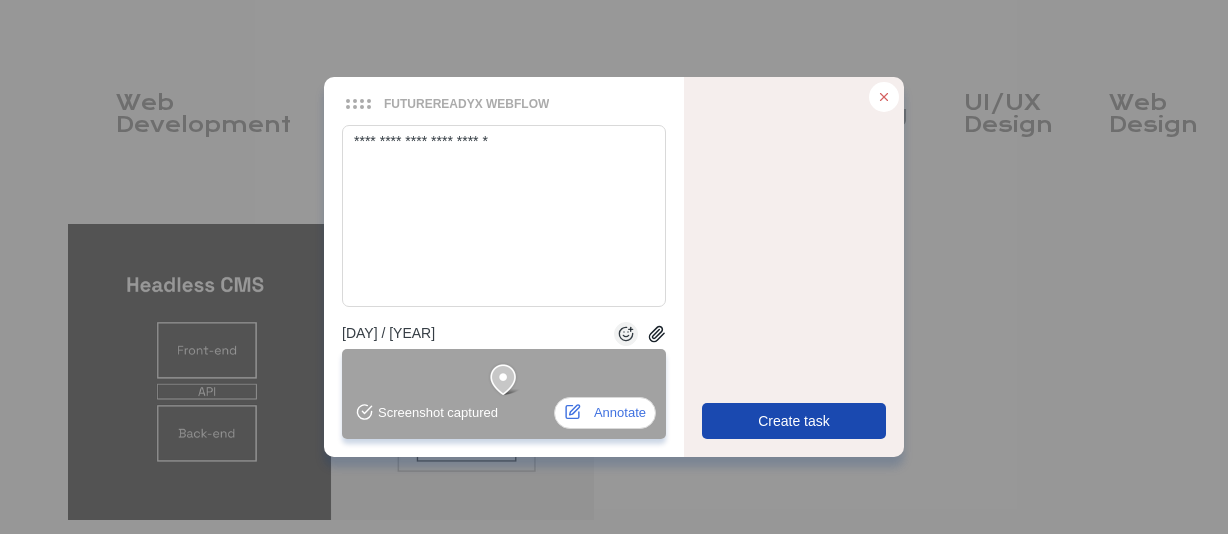 type on "**********" 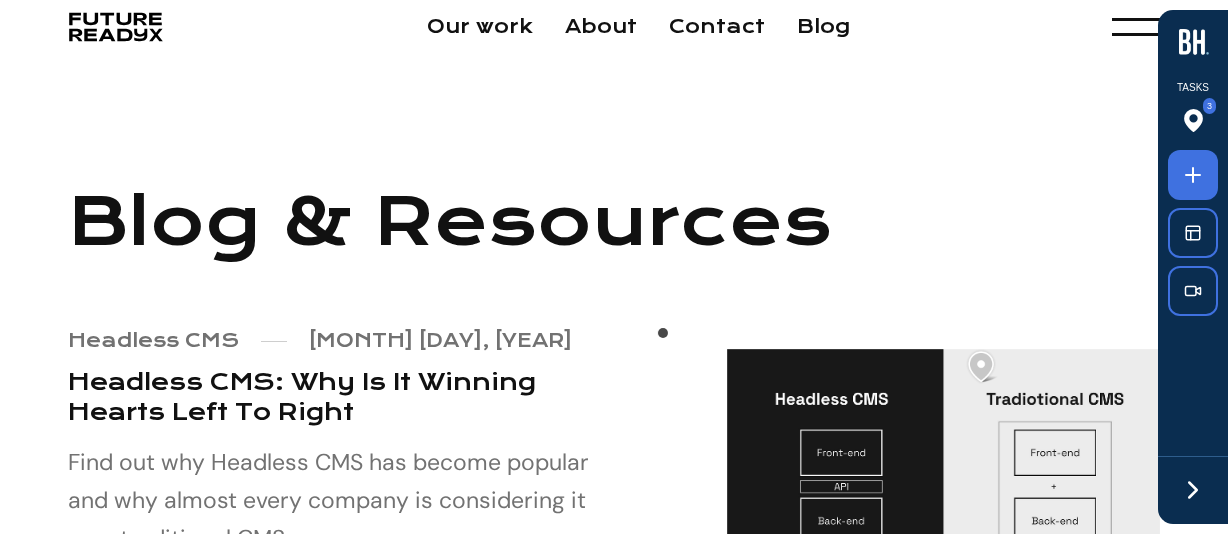 scroll, scrollTop: 0, scrollLeft: 0, axis: both 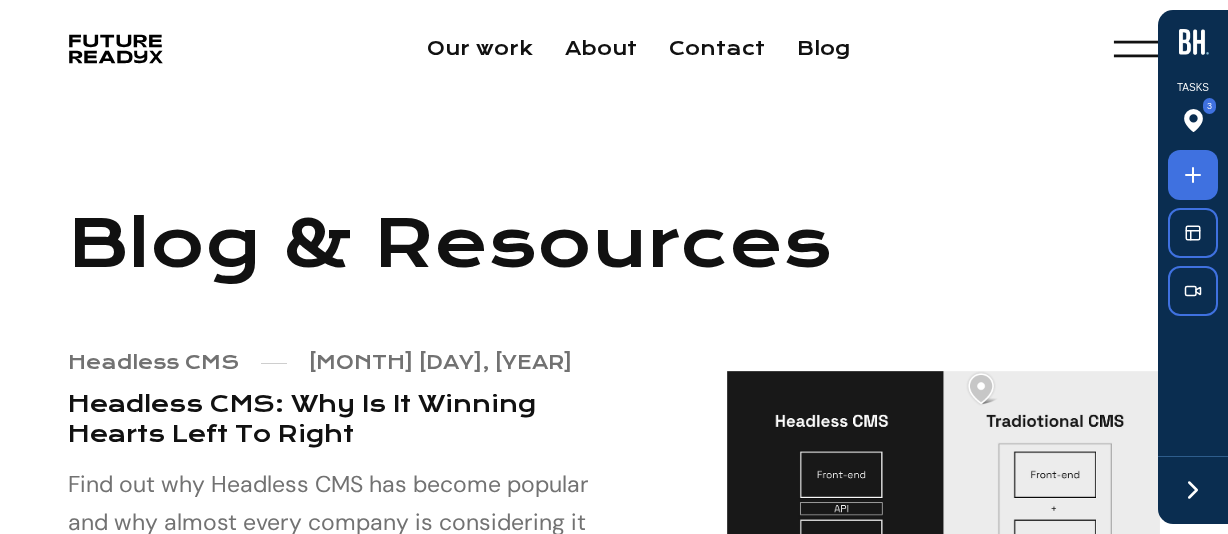 click at bounding box center (1136, 49) 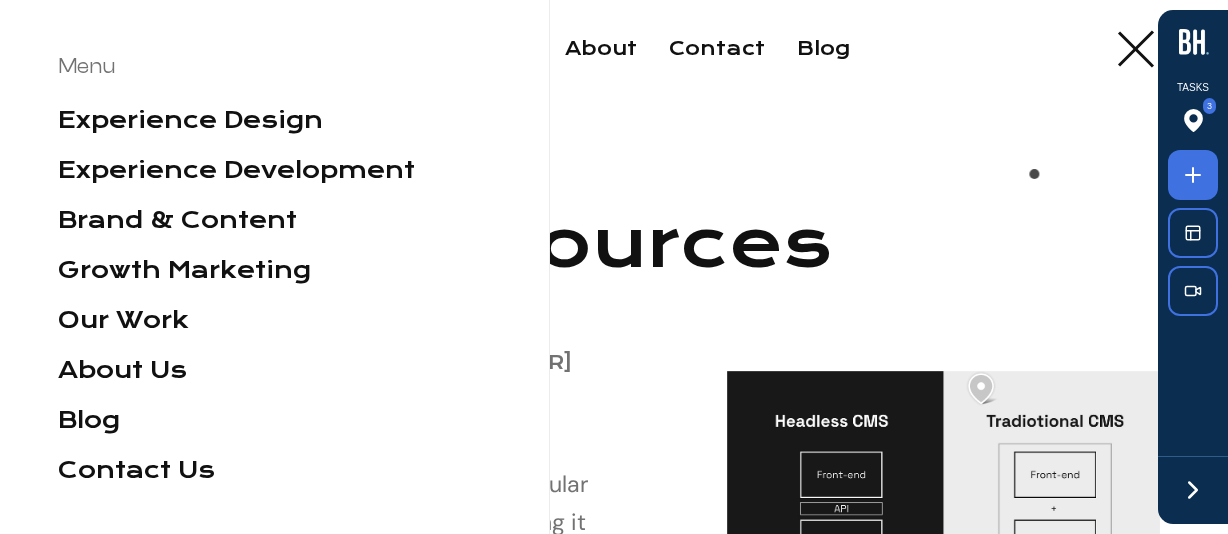click on "Blog & Resources Headless CMS [MONTH] [DAY], [YEAR] Headless CMS: Why Is It Winning Hearts Left To Right Find out why Headless CMS has become popular and why almost every company is considering it over traditional CMS Read more" at bounding box center (614, 429) 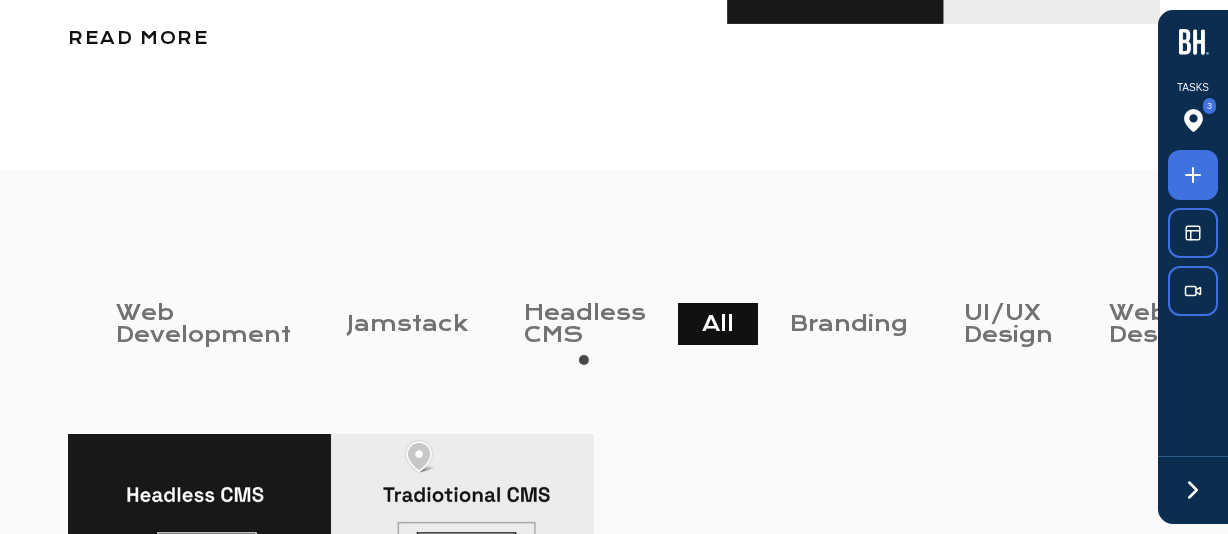 scroll, scrollTop: 600, scrollLeft: 0, axis: vertical 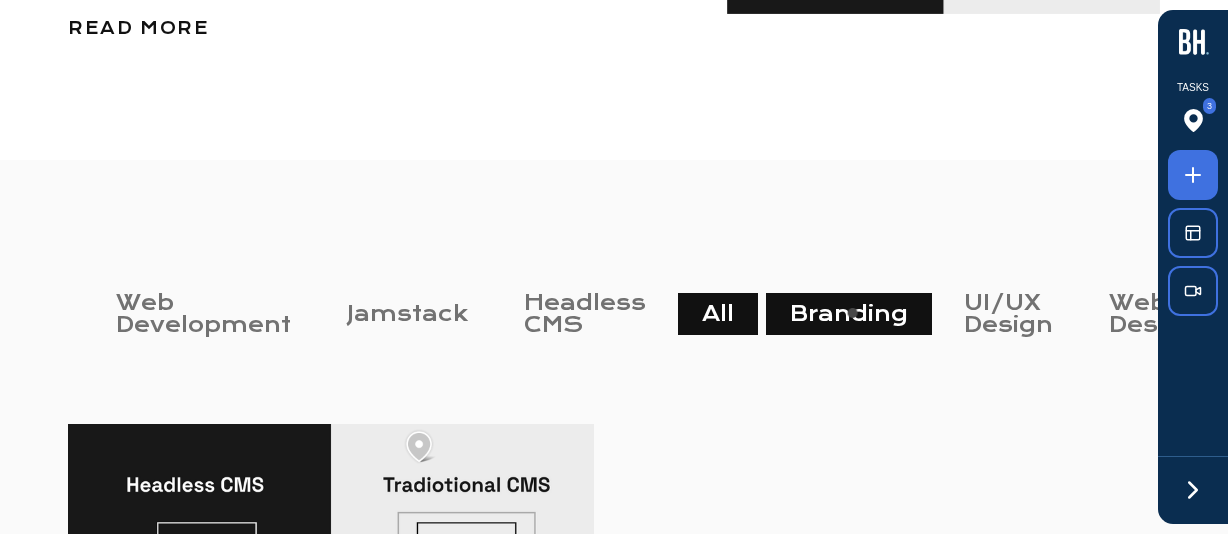 click on "Branding" at bounding box center (849, 314) 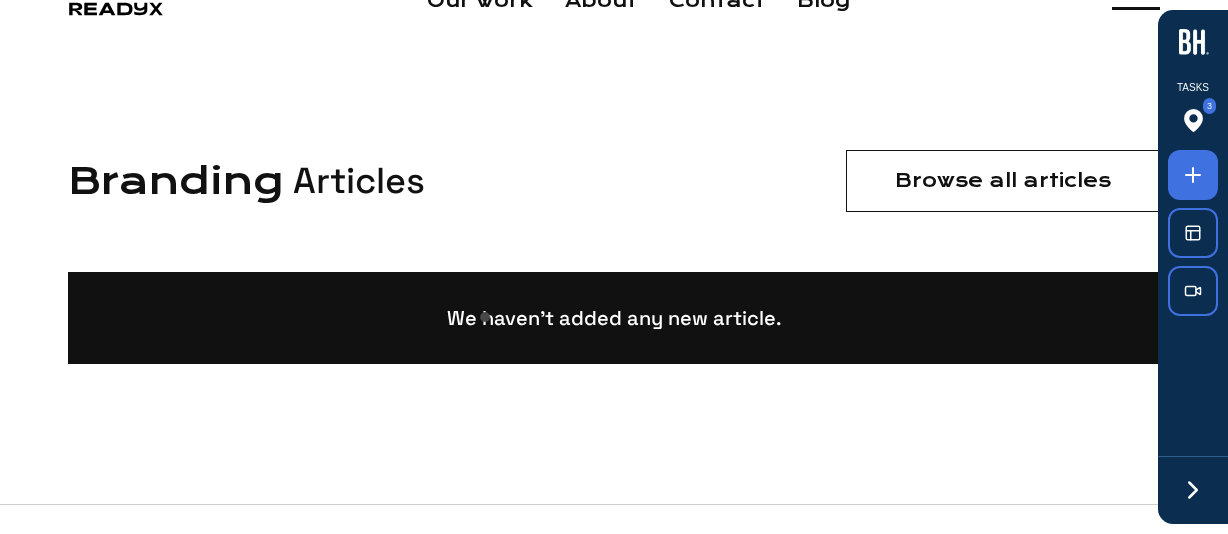 scroll, scrollTop: 0, scrollLeft: 0, axis: both 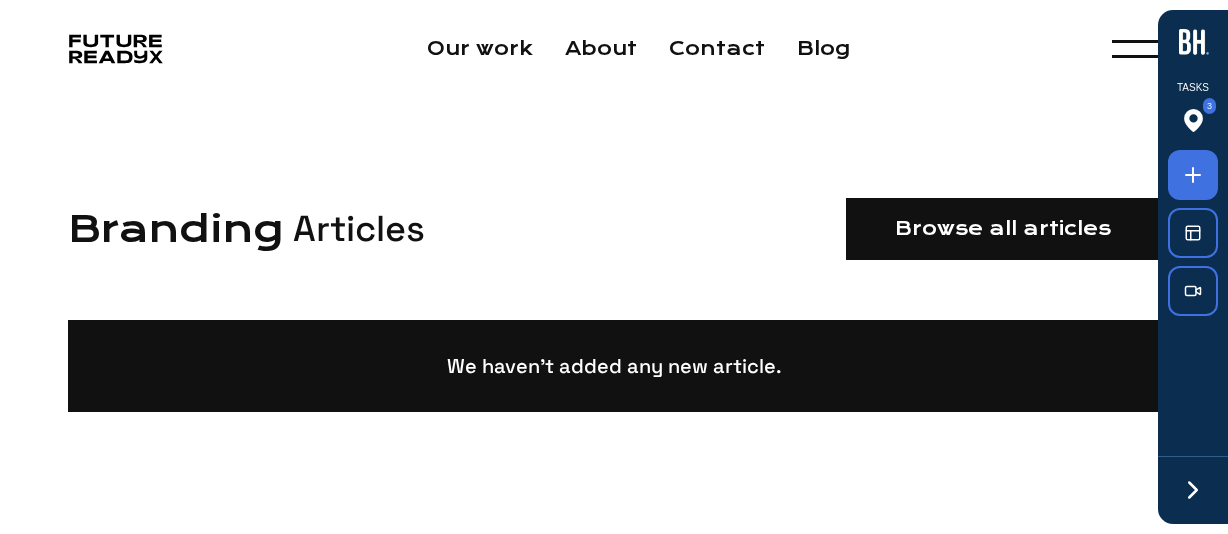 click on "Browse all articles" at bounding box center (1003, 229) 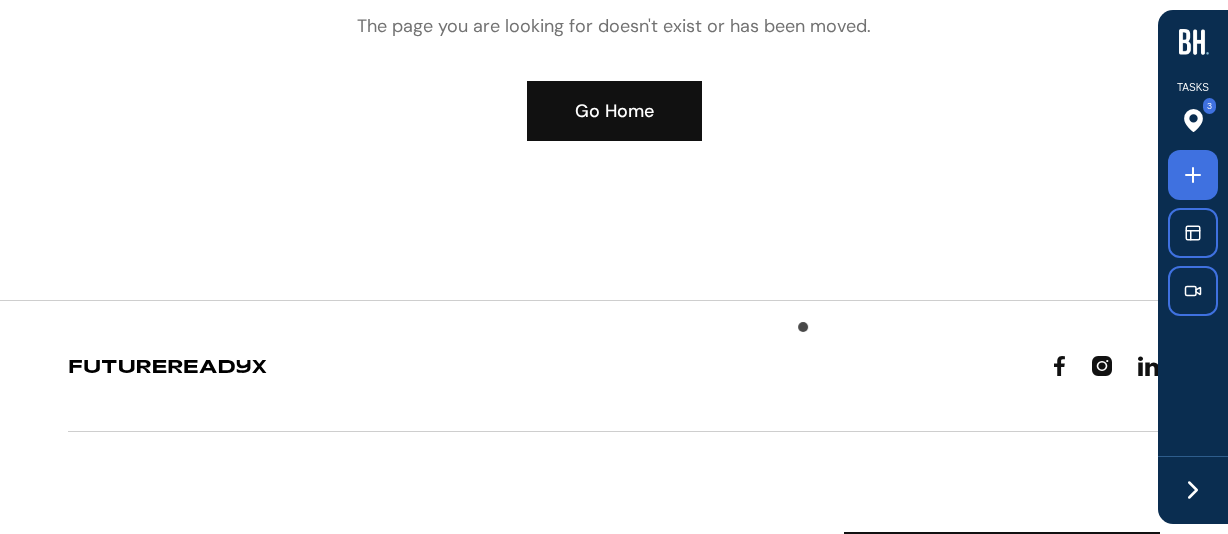 scroll, scrollTop: 400, scrollLeft: 0, axis: vertical 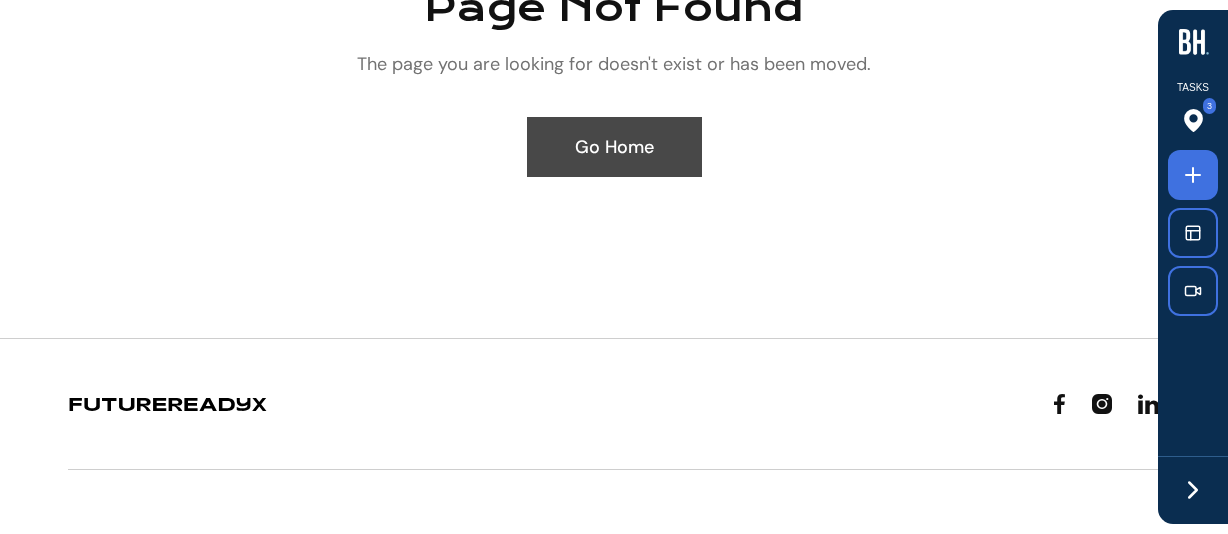 click on "Go Home" at bounding box center (614, 147) 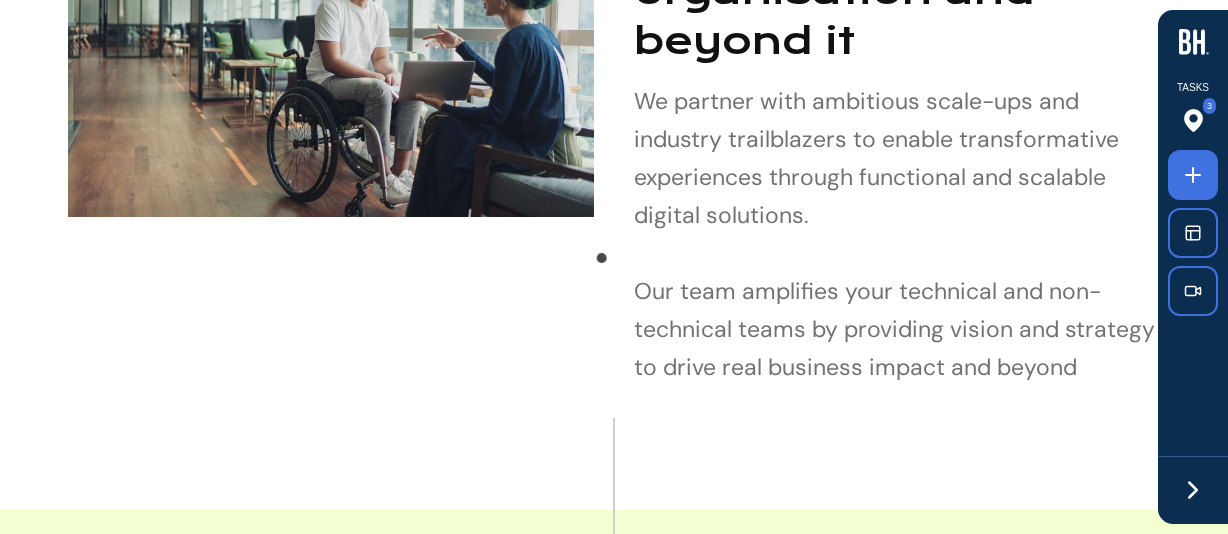 scroll, scrollTop: 2800, scrollLeft: 0, axis: vertical 